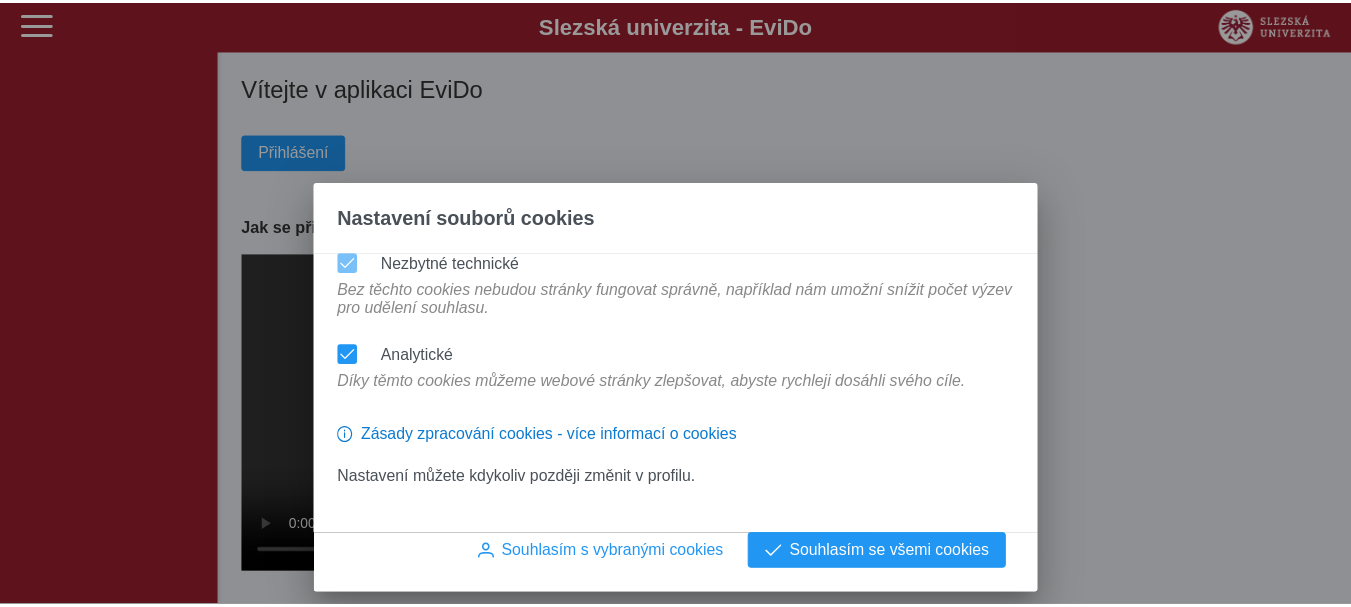 scroll, scrollTop: 0, scrollLeft: 0, axis: both 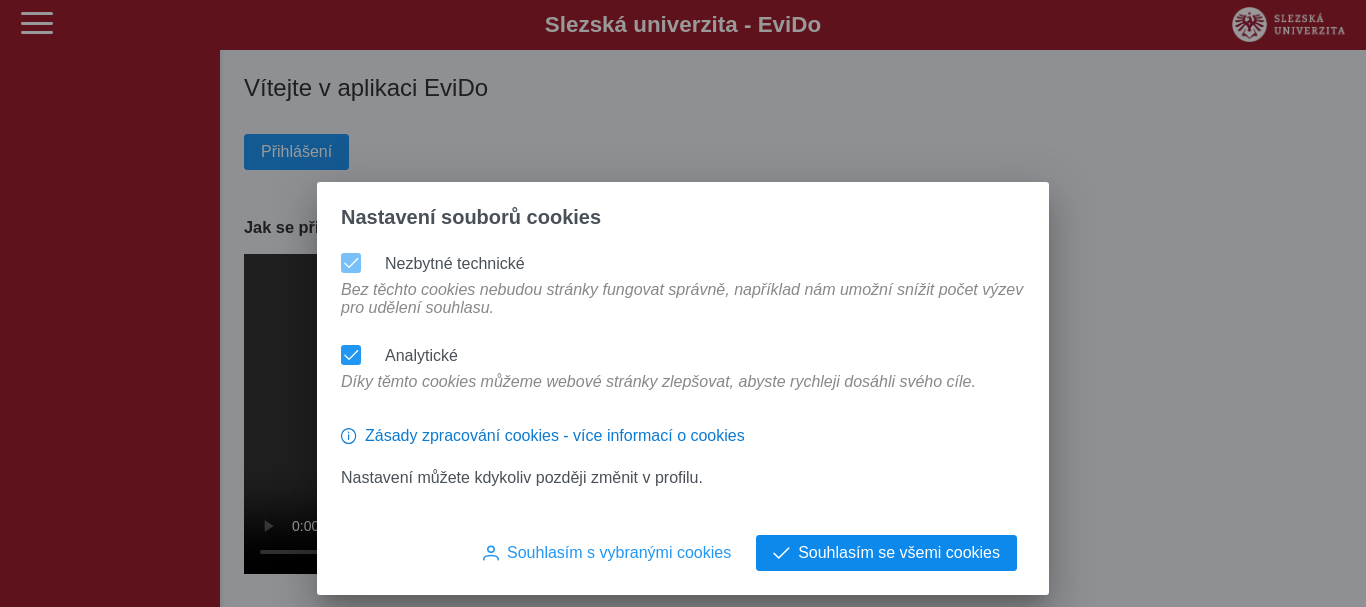 click on "Souhlasím se všemi cookies" at bounding box center (899, 553) 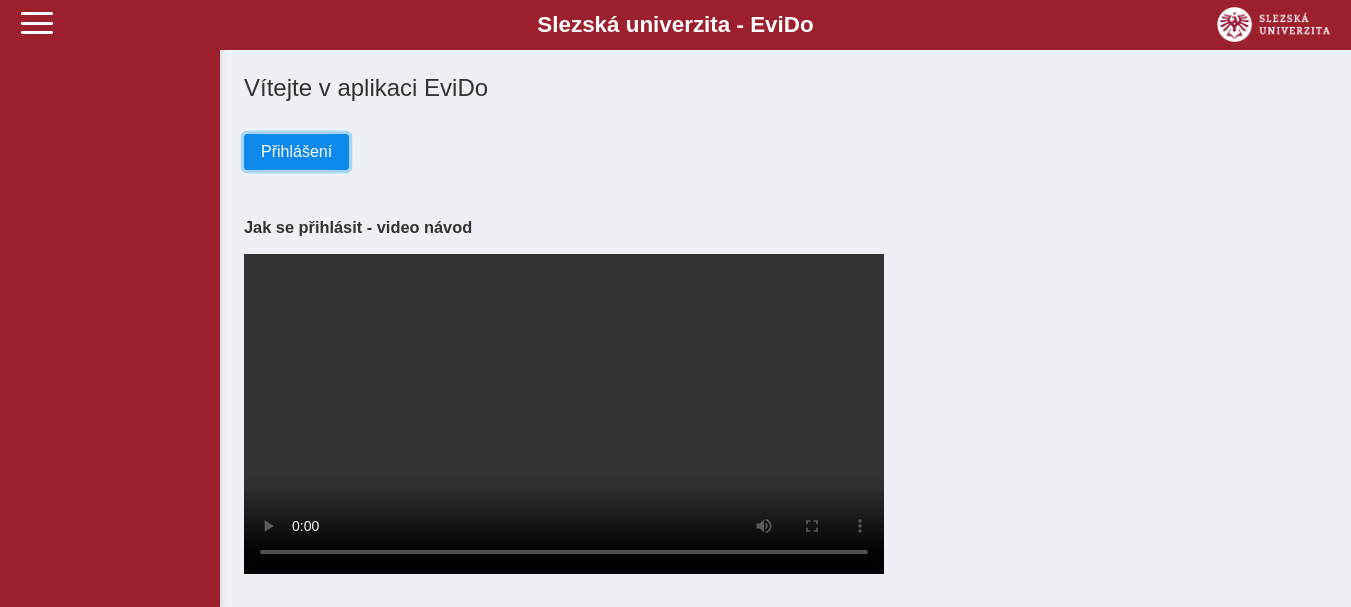 click on "Přihlášení" at bounding box center (296, 152) 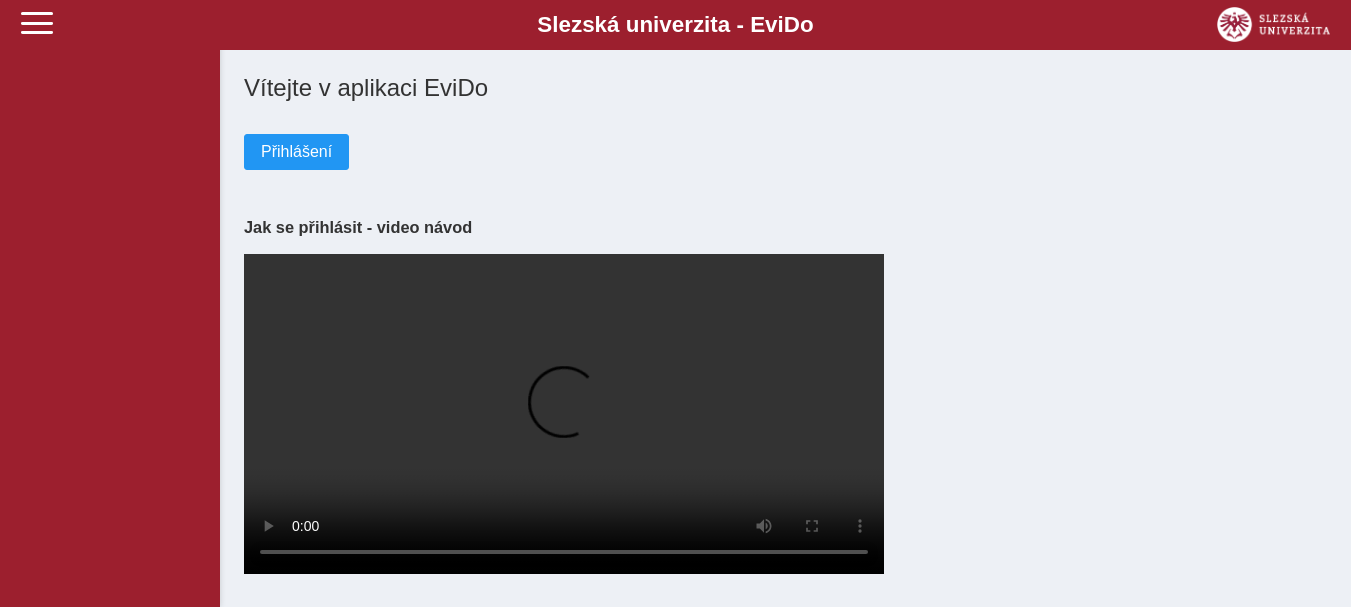 scroll, scrollTop: 0, scrollLeft: 0, axis: both 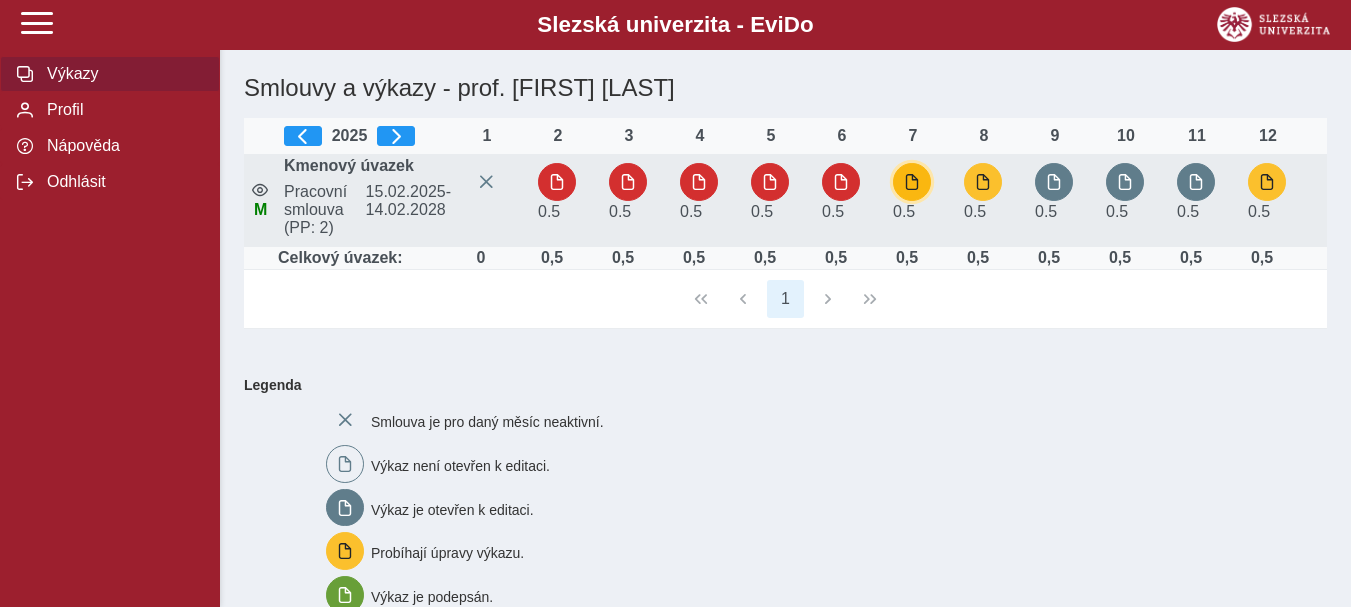 click at bounding box center (912, 182) 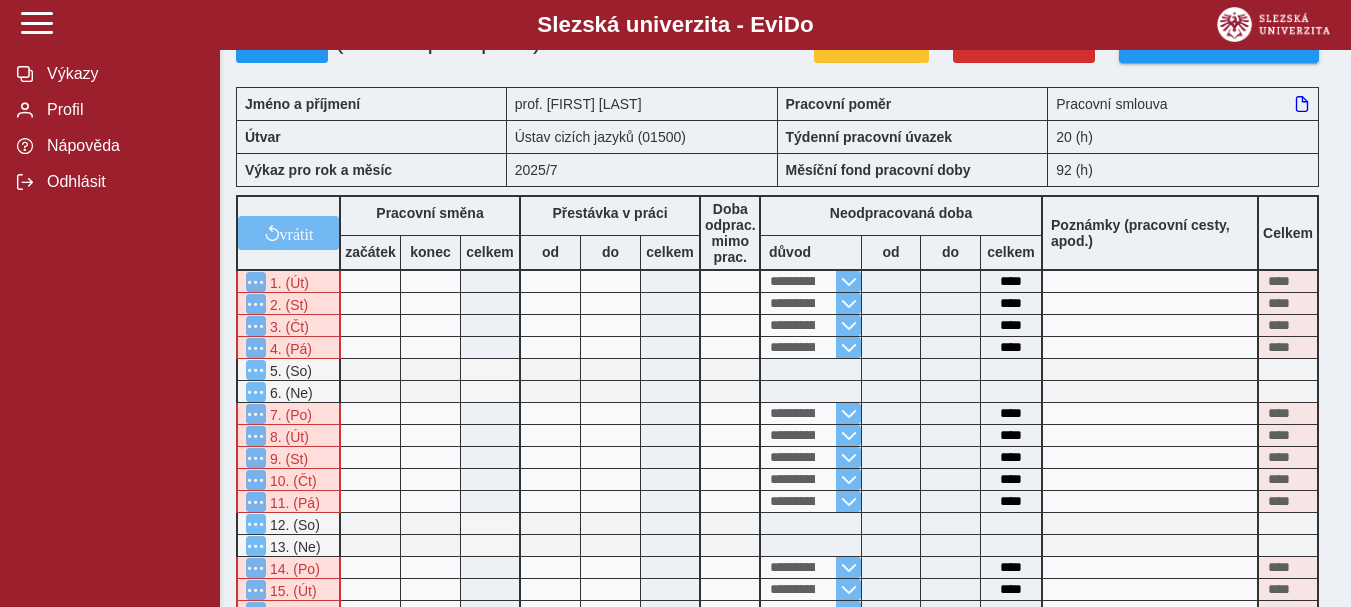 scroll, scrollTop: 0, scrollLeft: 0, axis: both 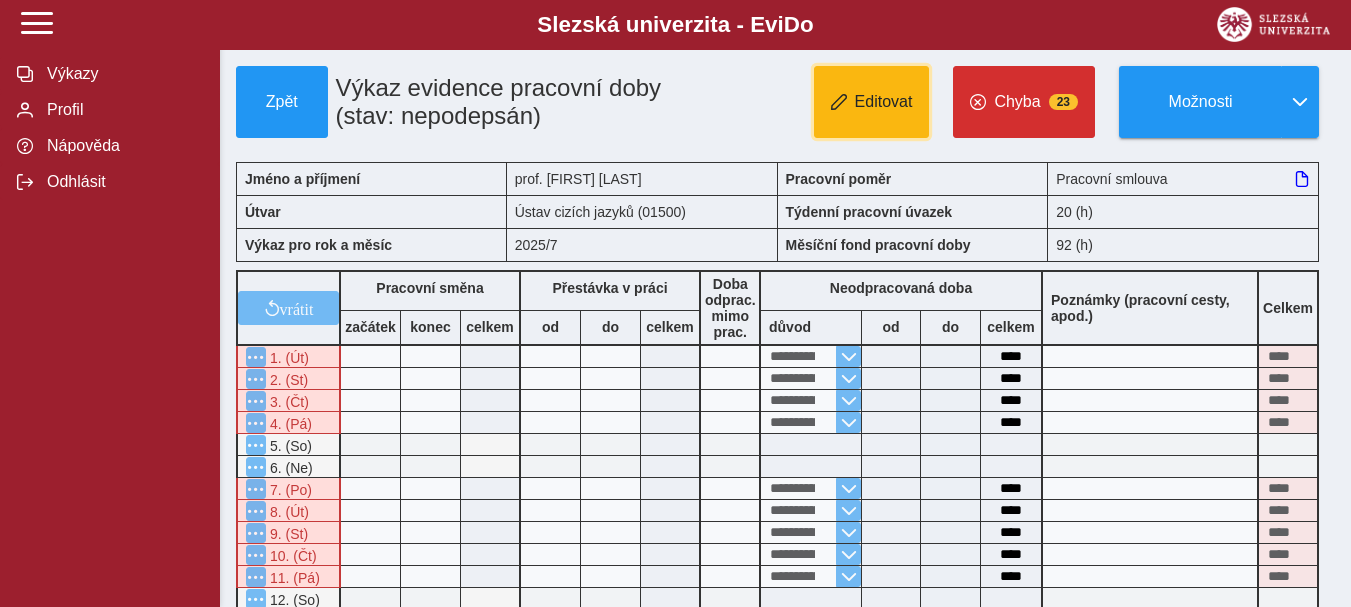click on "Editovat" at bounding box center [884, 102] 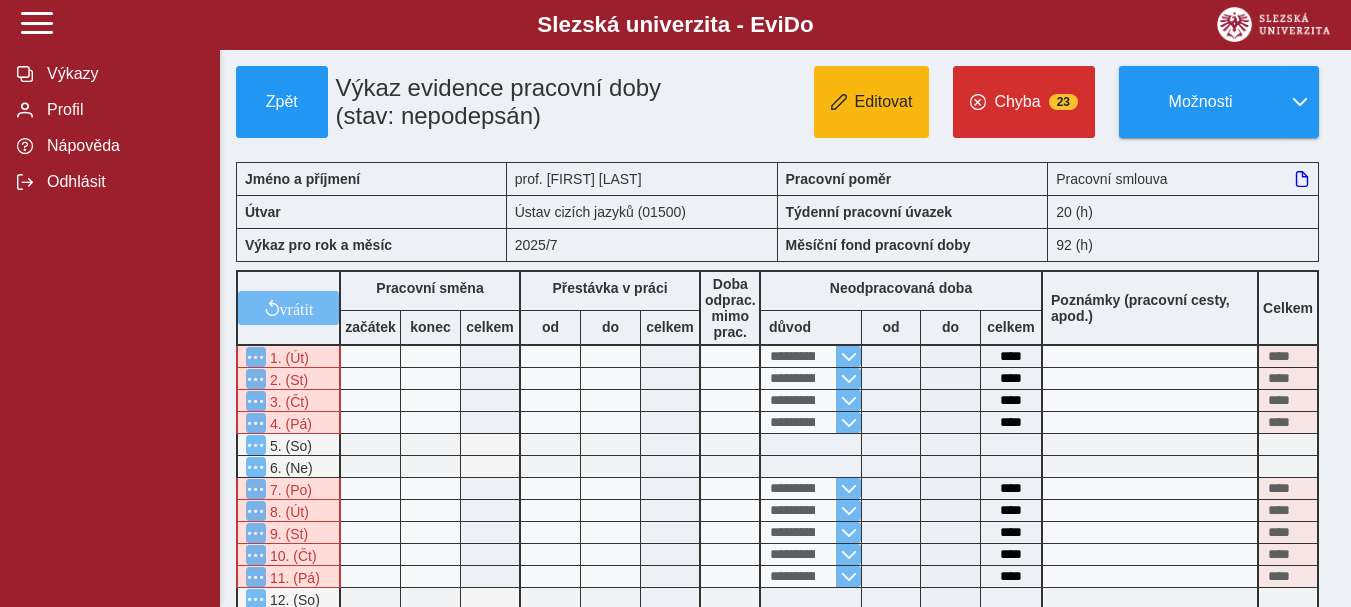 type 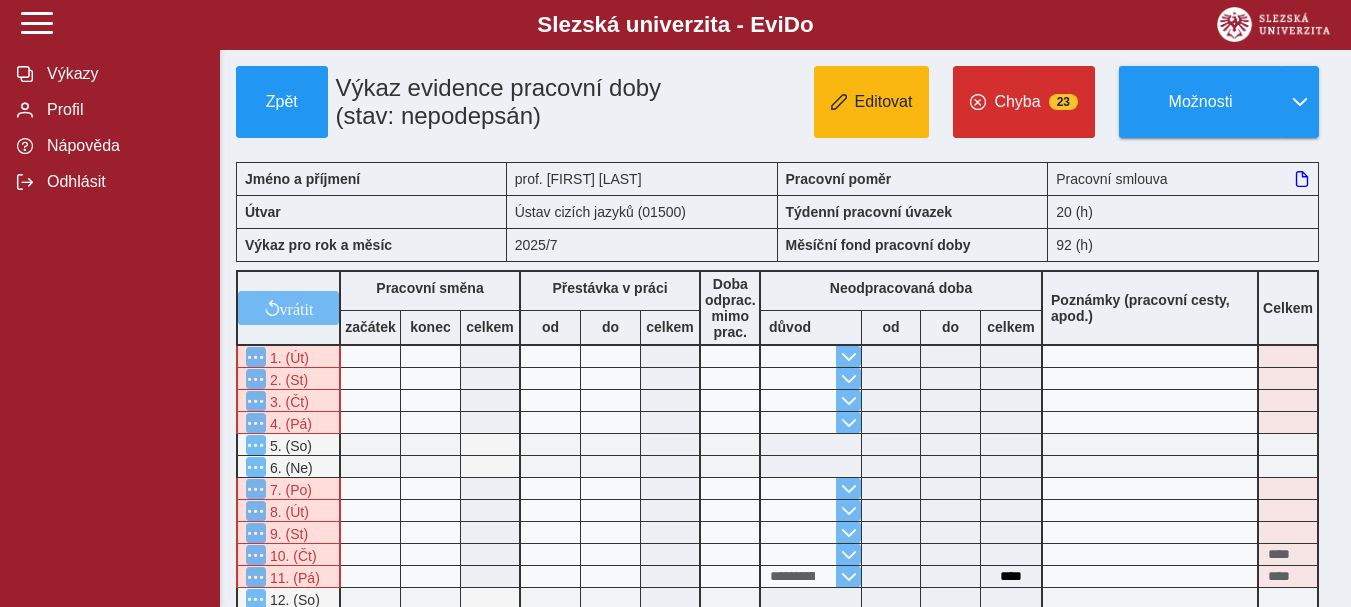 type 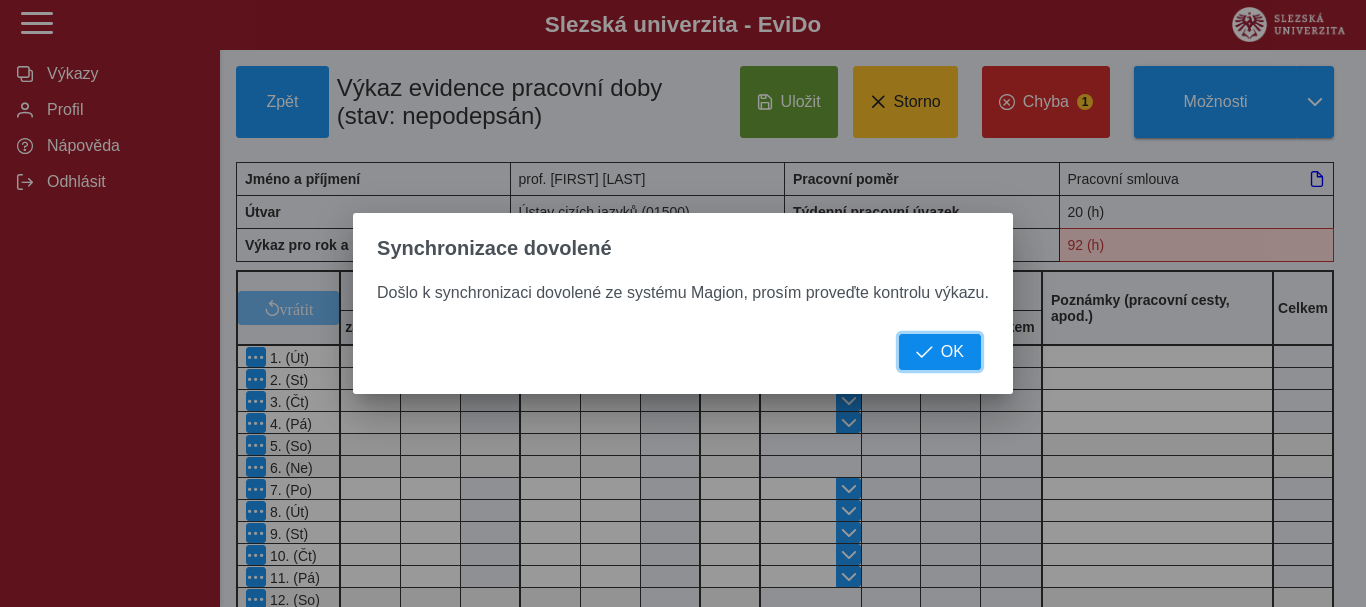 click on "OK" at bounding box center [952, 352] 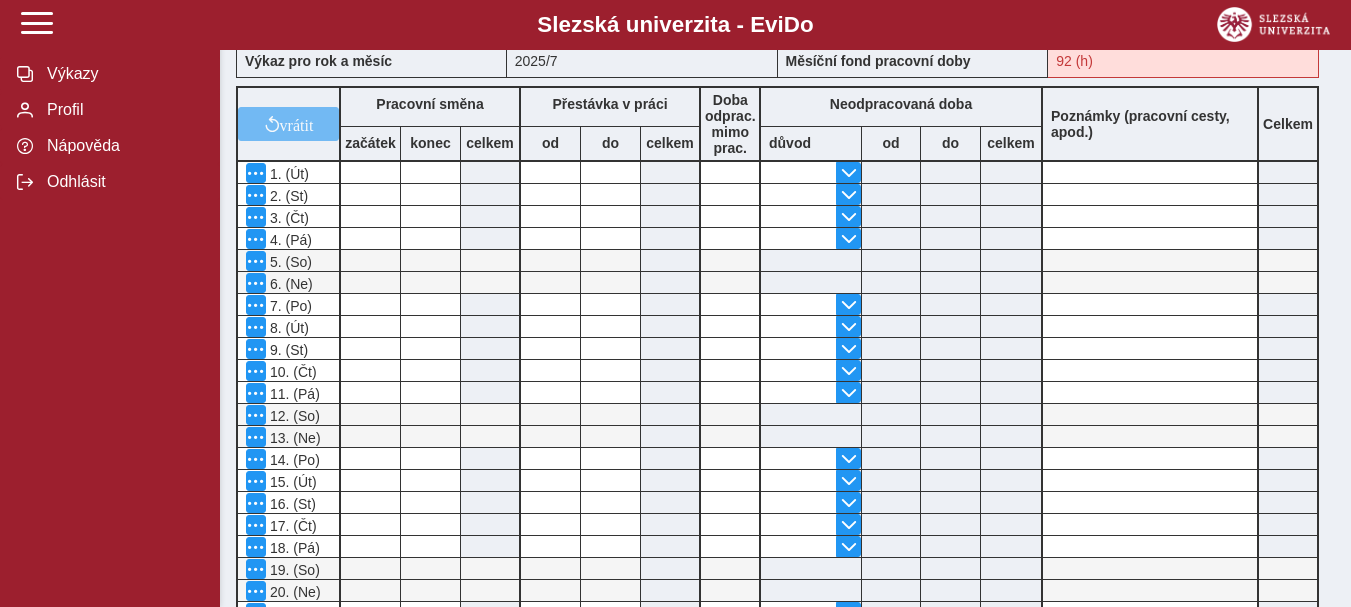 scroll, scrollTop: 0, scrollLeft: 0, axis: both 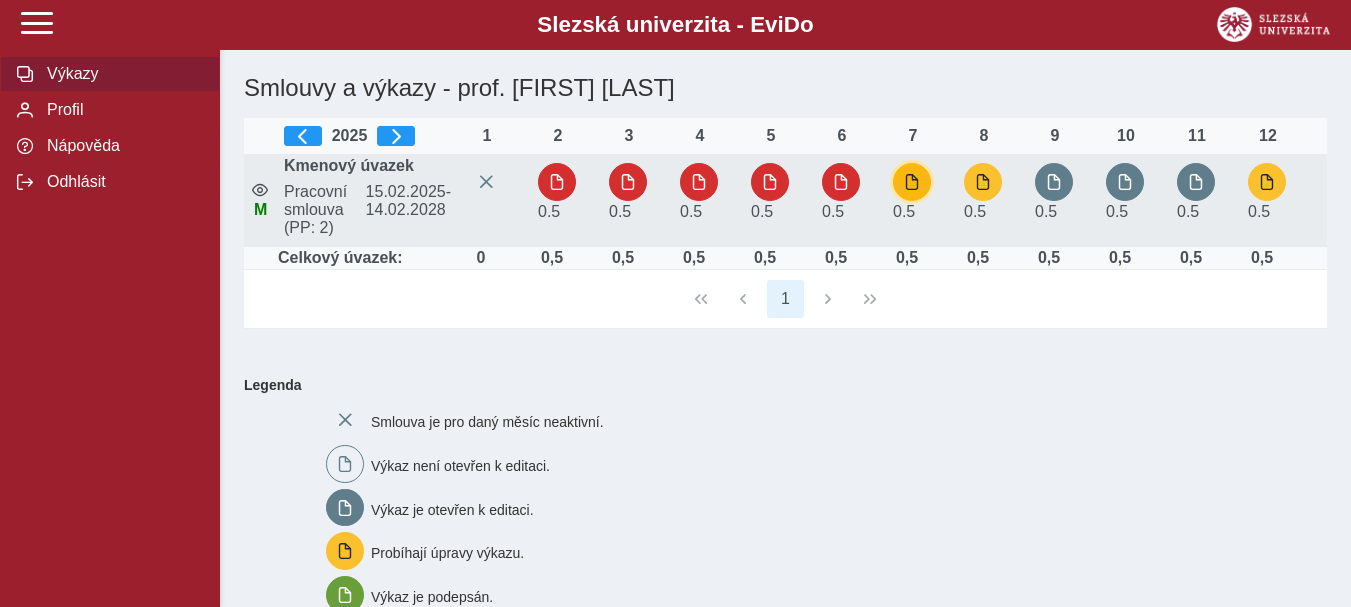 click at bounding box center (912, 182) 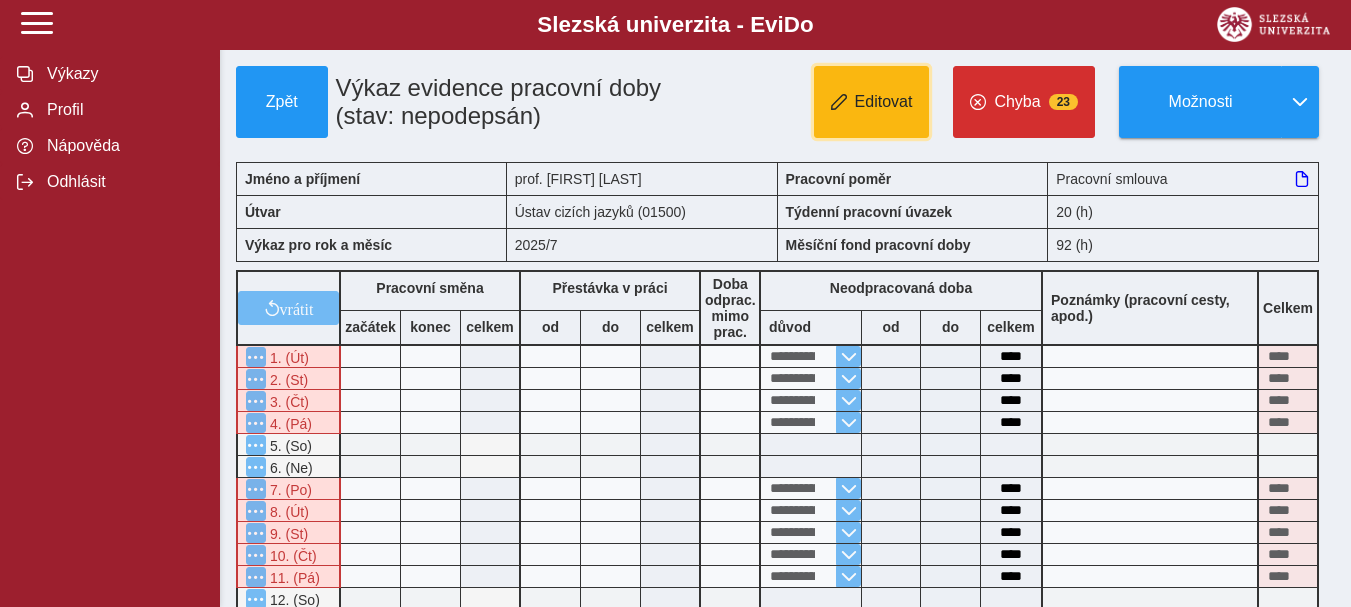 click on "Editovat" at bounding box center [884, 102] 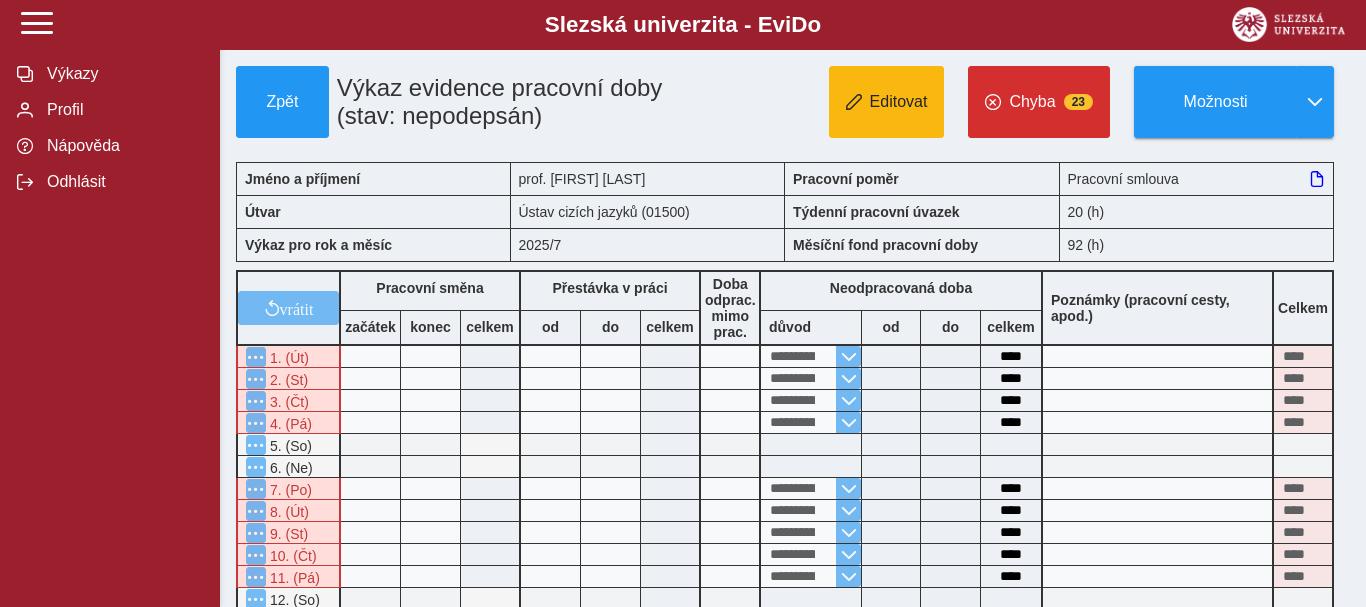 type 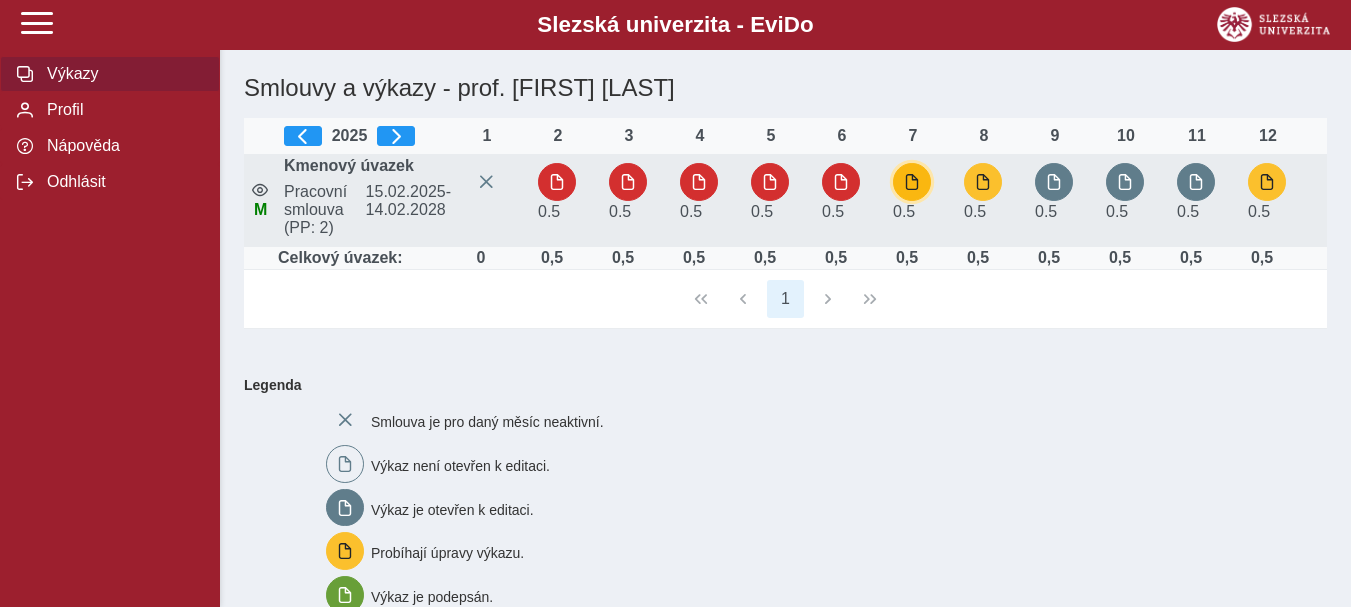 click at bounding box center (912, 182) 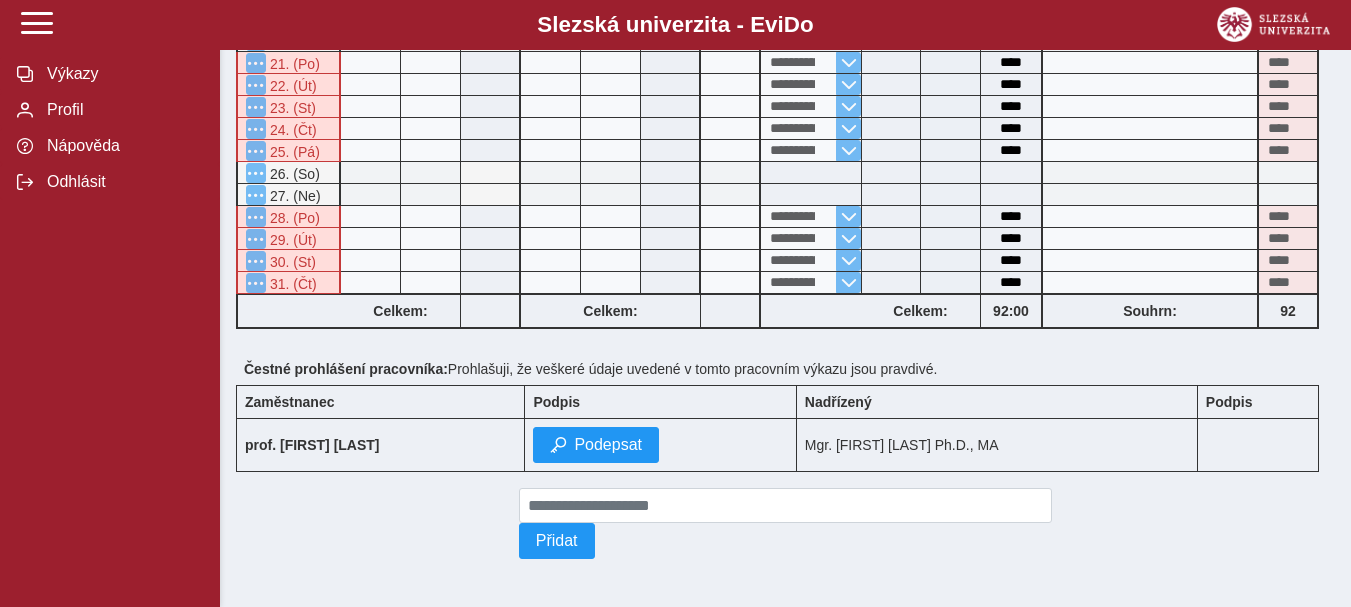 scroll, scrollTop: 784, scrollLeft: 0, axis: vertical 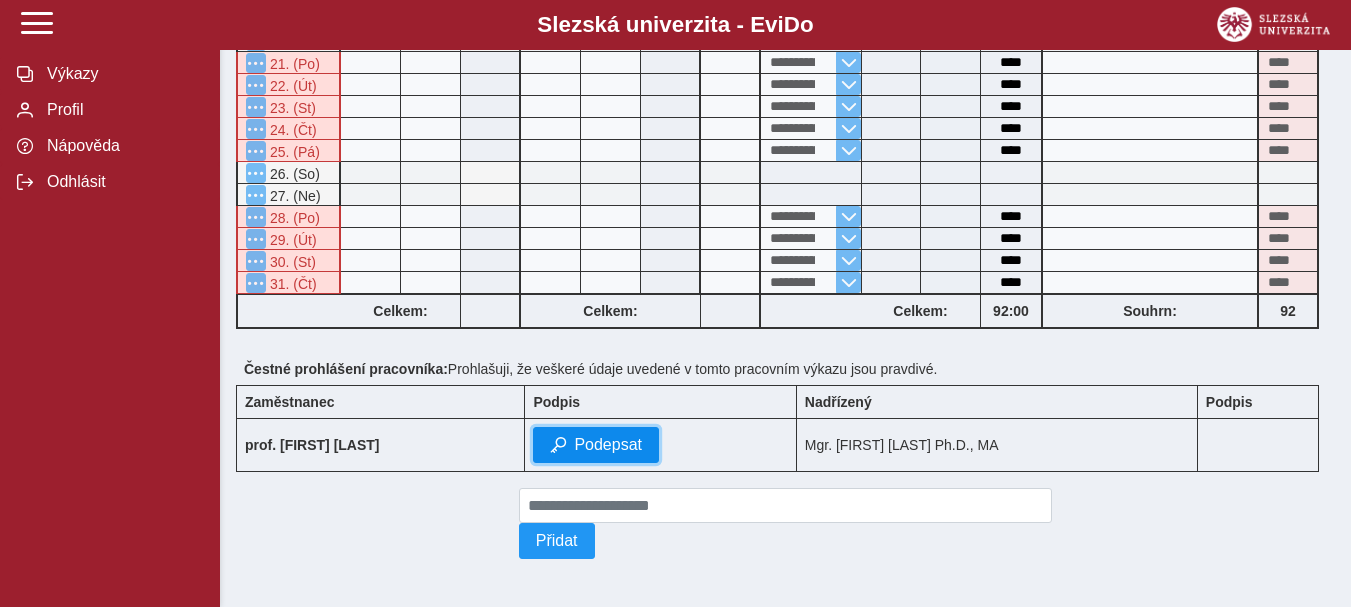 click on "Podepsat" at bounding box center [608, 445] 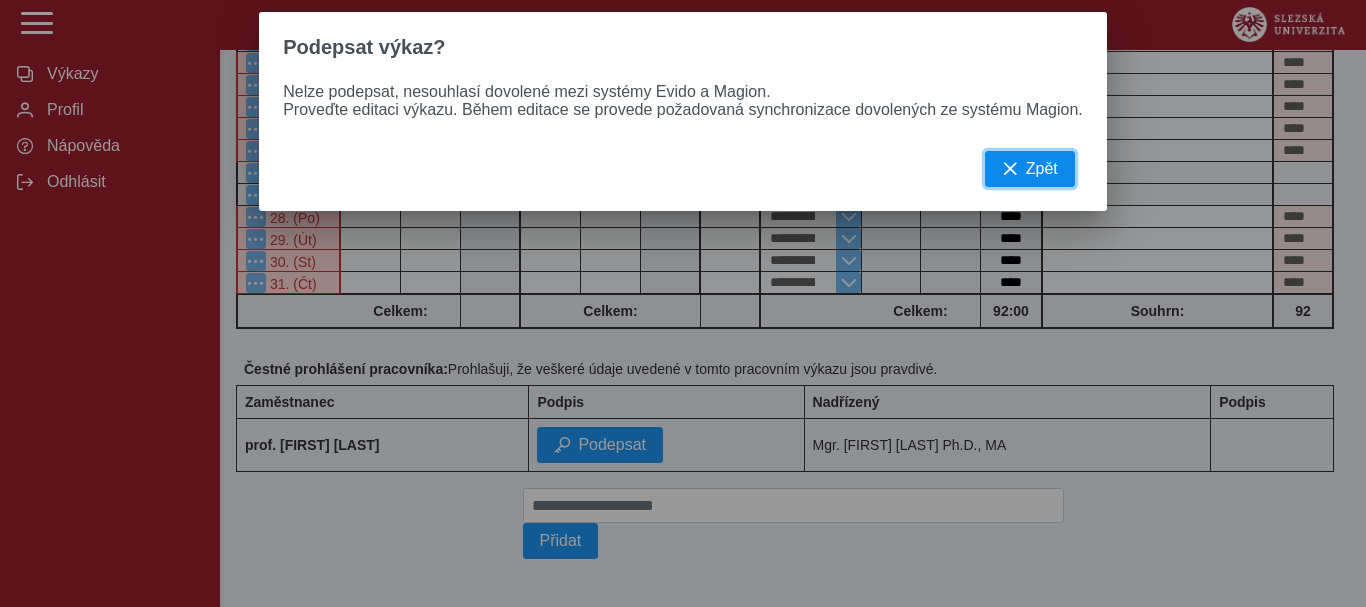 click on "Zpět" at bounding box center [1042, 169] 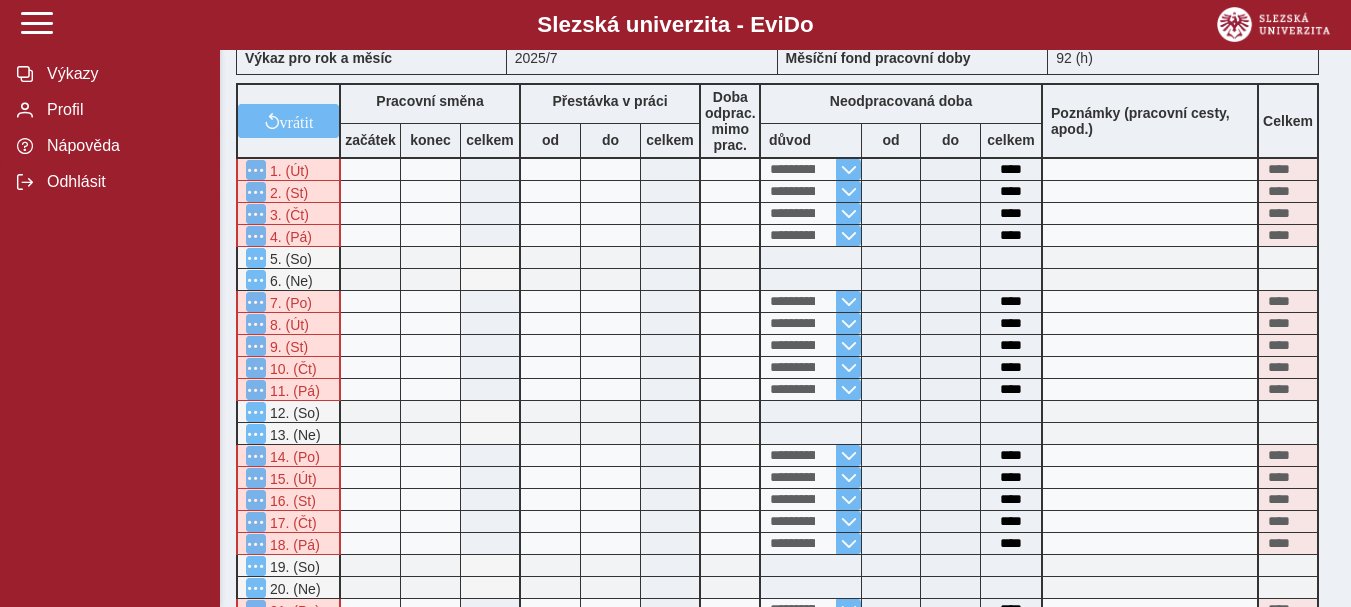 scroll, scrollTop: 0, scrollLeft: 0, axis: both 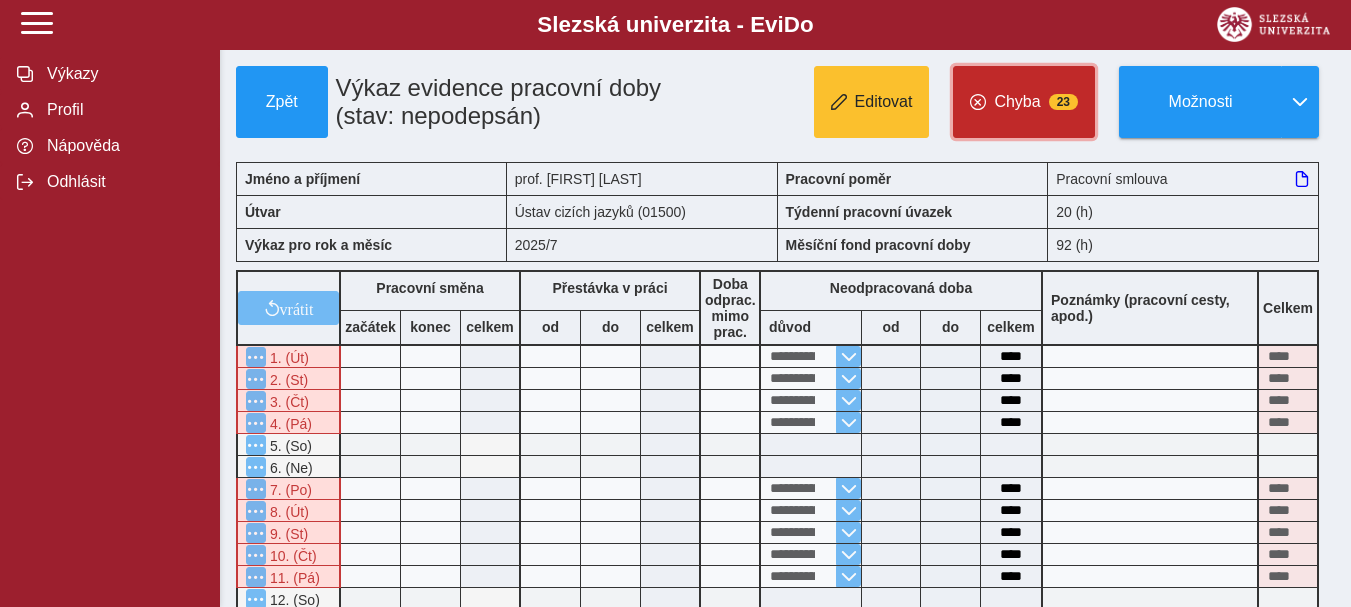 click on "Chyba" at bounding box center [1017, 102] 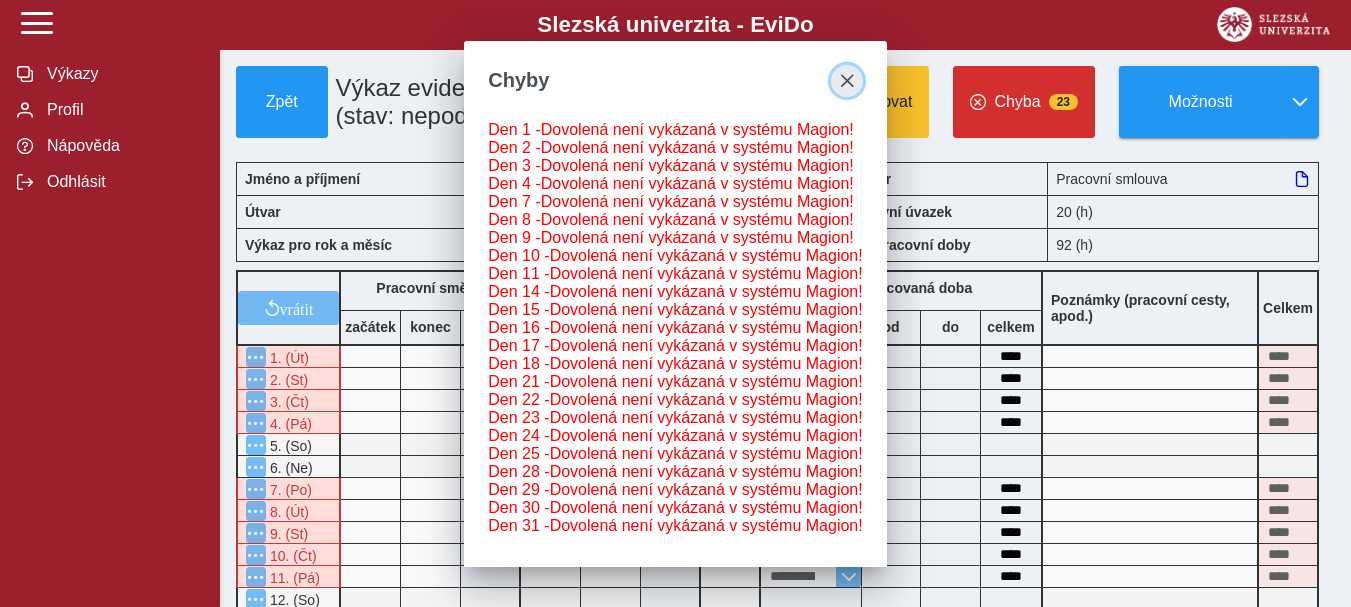 click at bounding box center (847, 81) 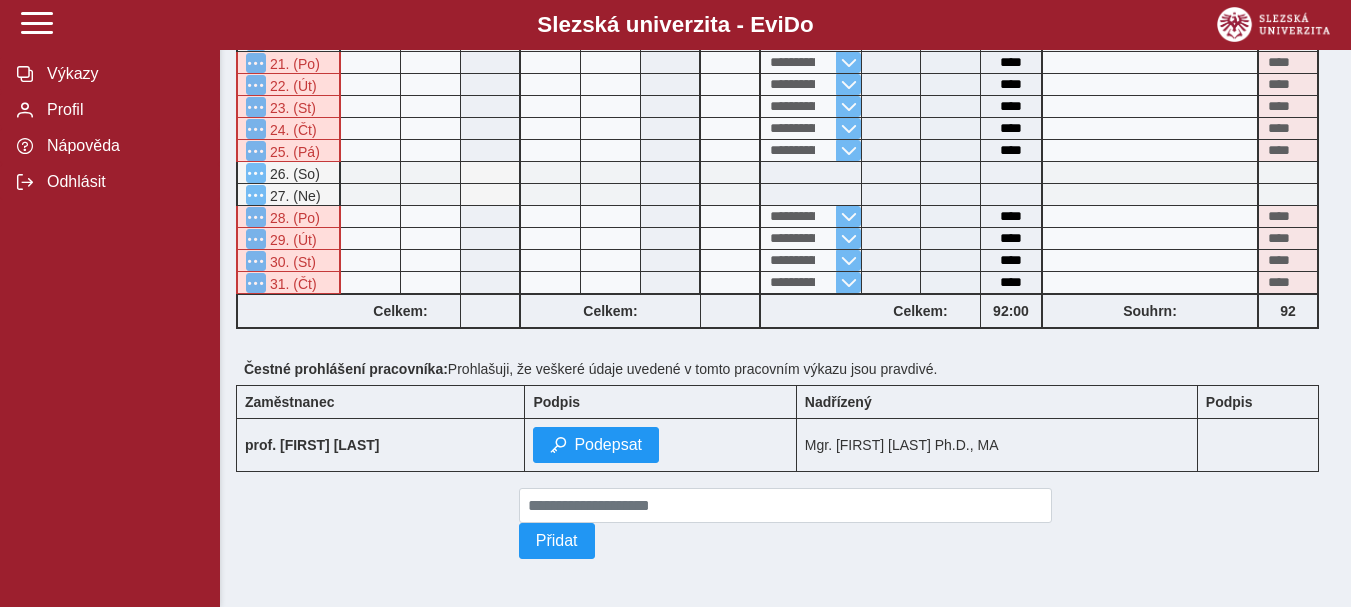 scroll, scrollTop: 784, scrollLeft: 0, axis: vertical 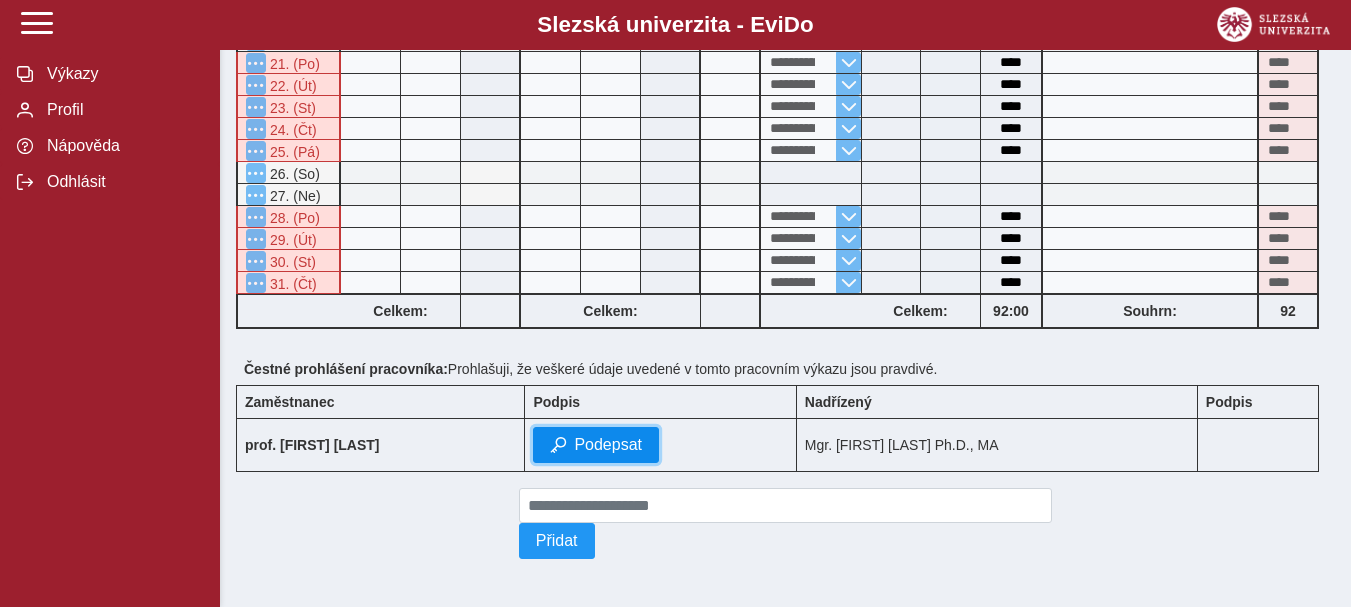 click on "Podepsat" at bounding box center (608, 445) 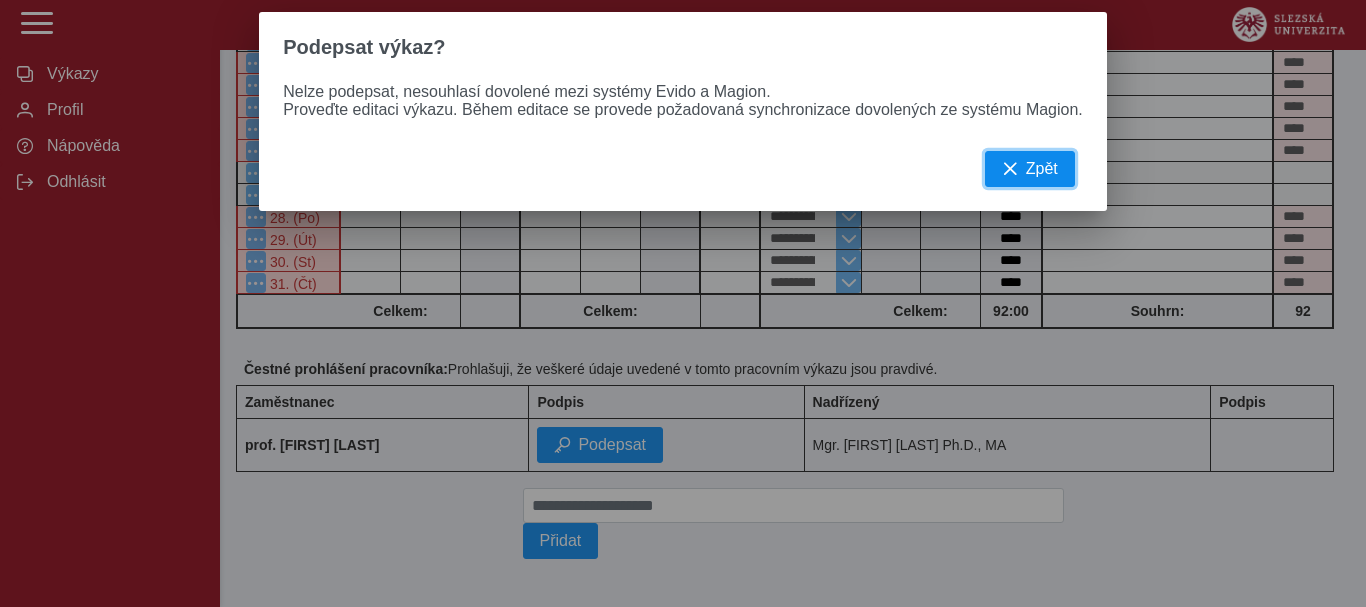 click on "Zpět" at bounding box center (1042, 169) 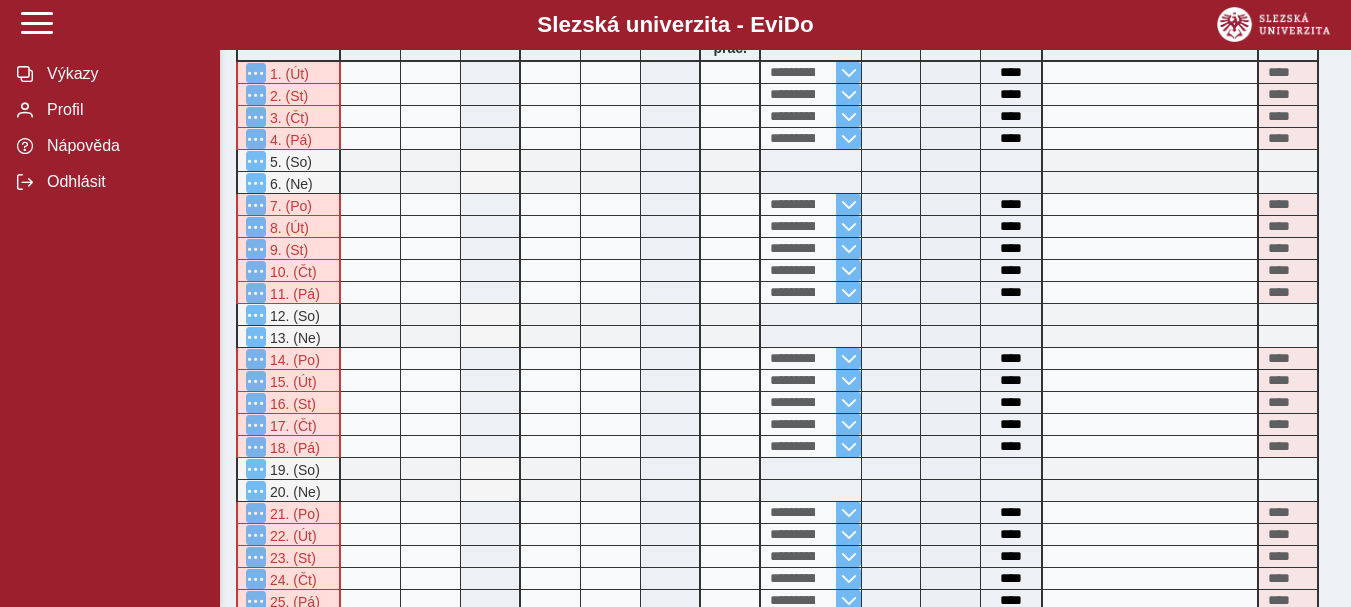 scroll, scrollTop: 0, scrollLeft: 0, axis: both 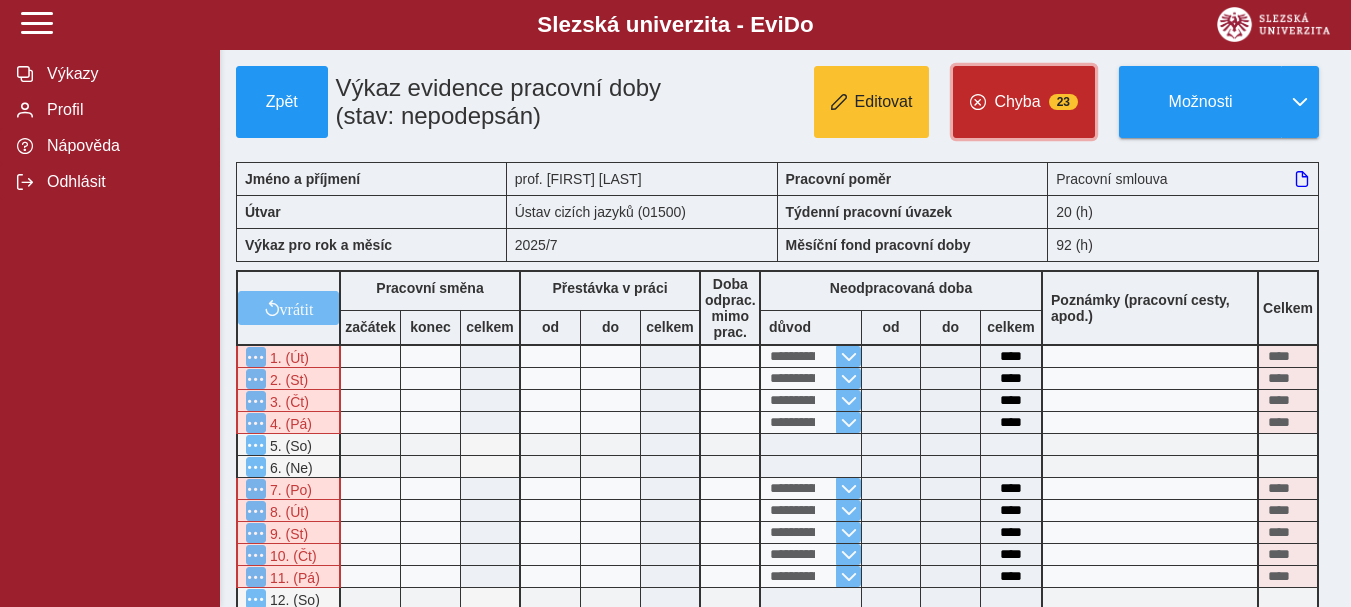 click on "23" at bounding box center [1063, 102] 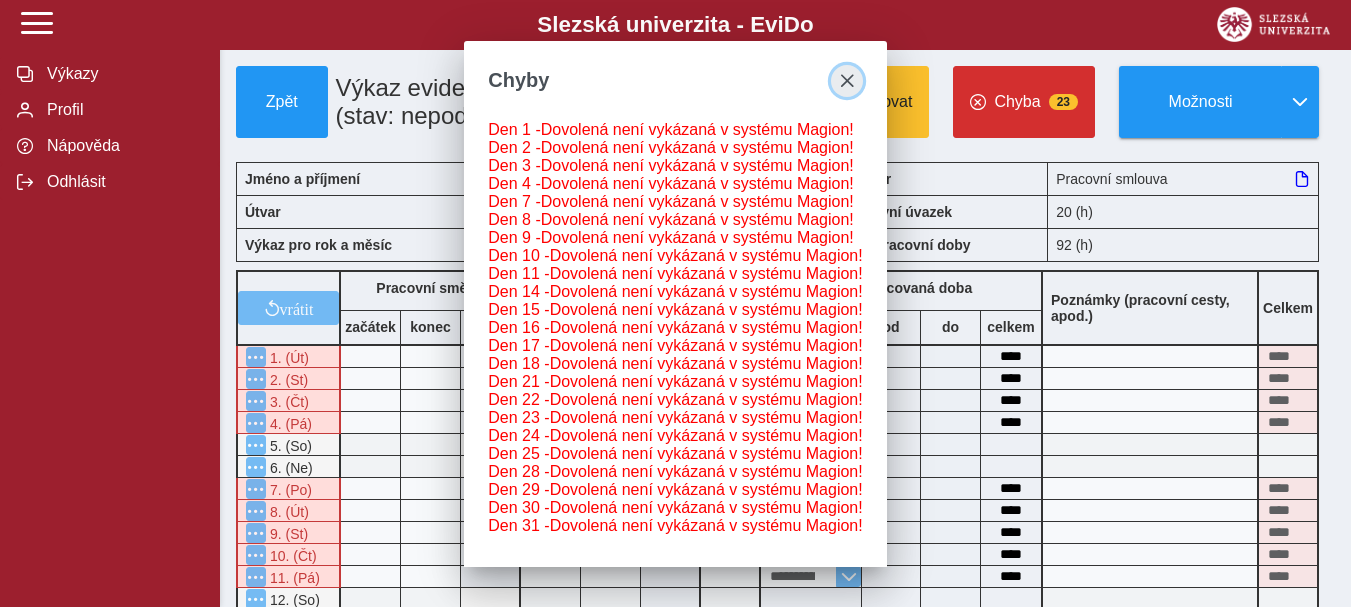 click at bounding box center (847, 81) 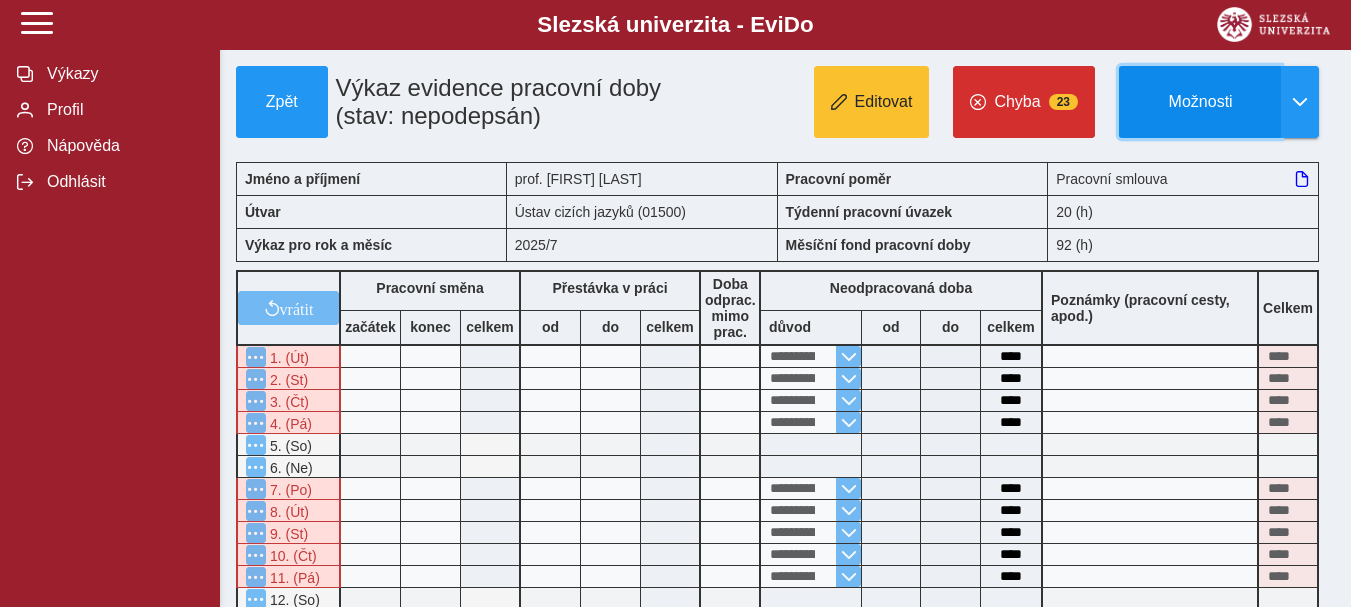 click on "Možnosti" at bounding box center (1200, 102) 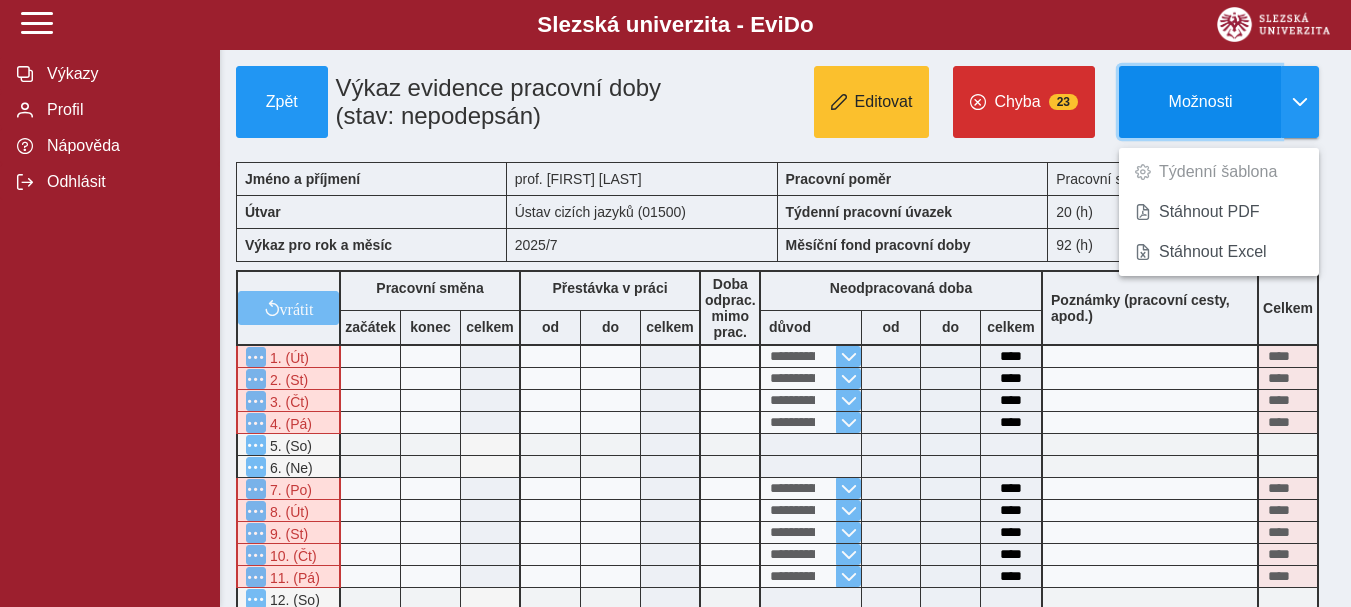 click on "Možnosti" at bounding box center [1200, 102] 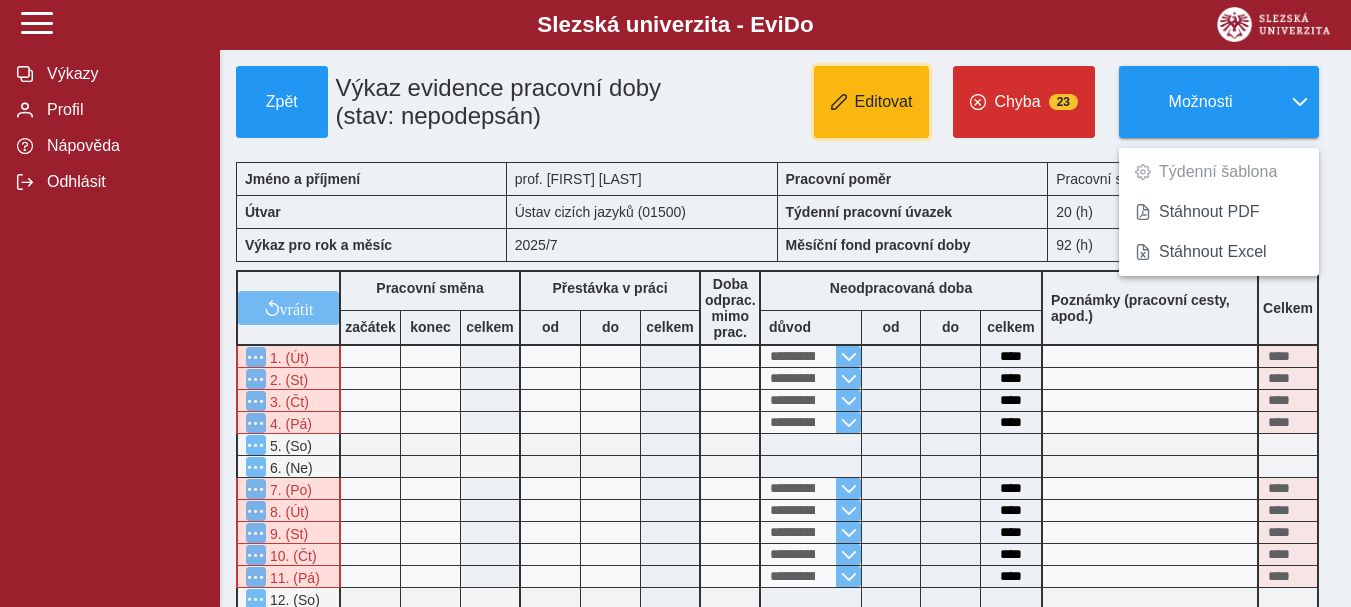 click on "Editovat" at bounding box center (884, 102) 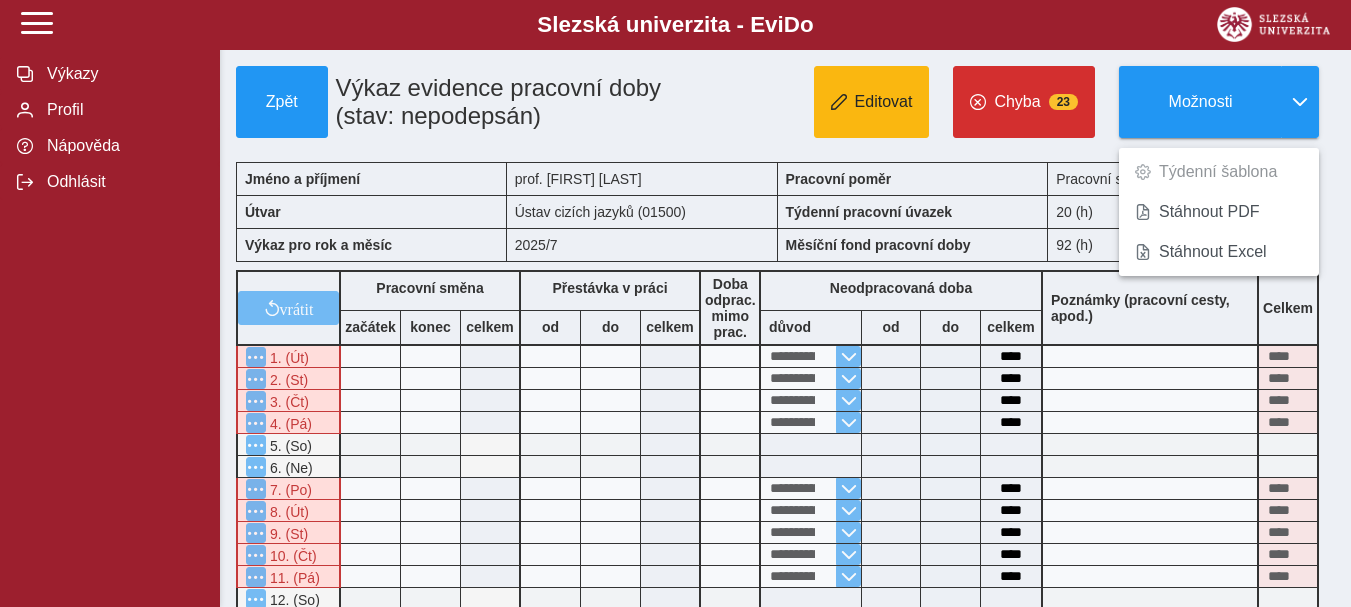 type 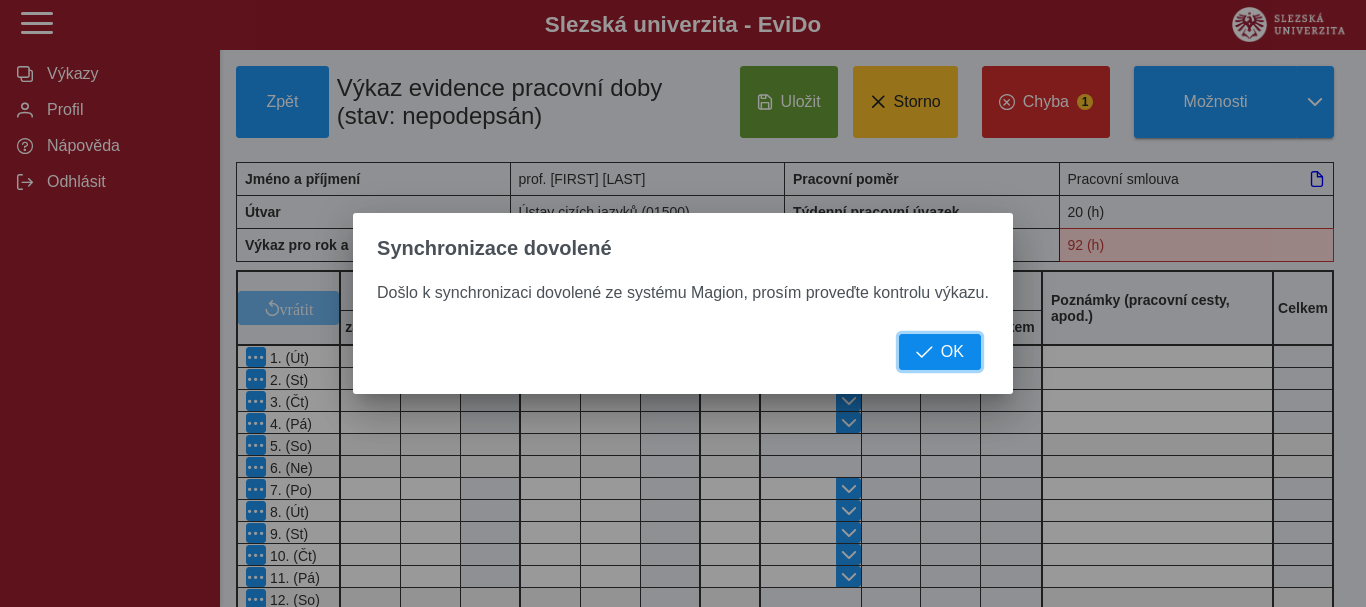 click on "OK" at bounding box center [952, 352] 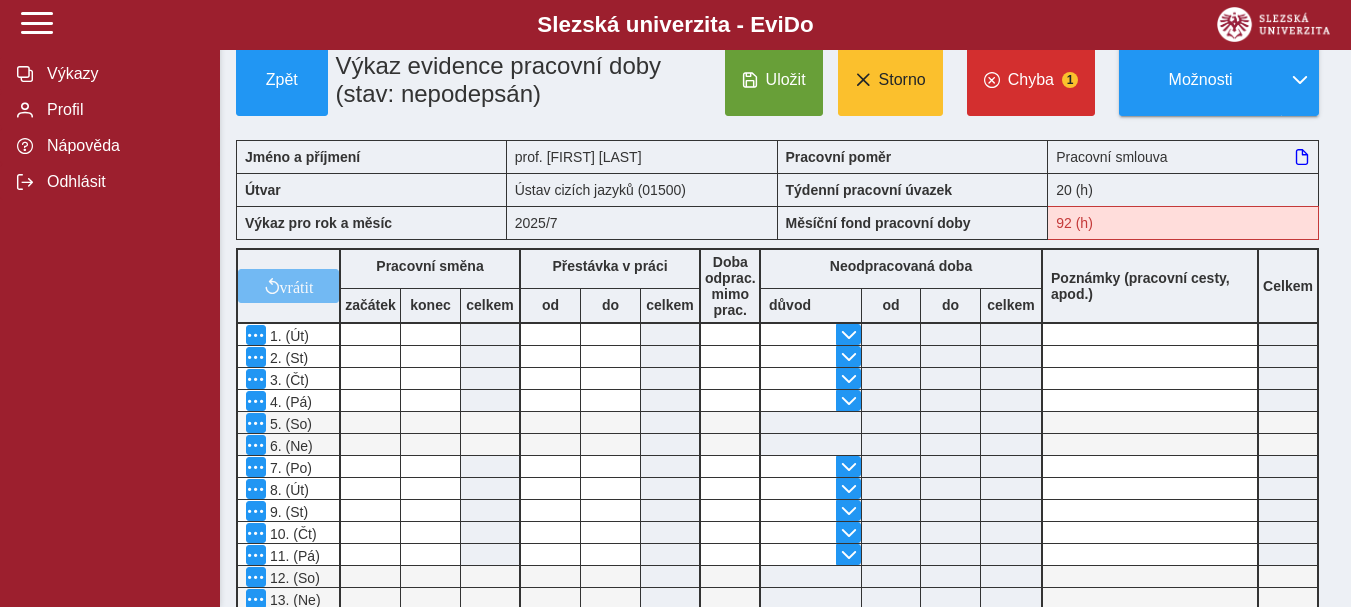 scroll, scrollTop: 0, scrollLeft: 0, axis: both 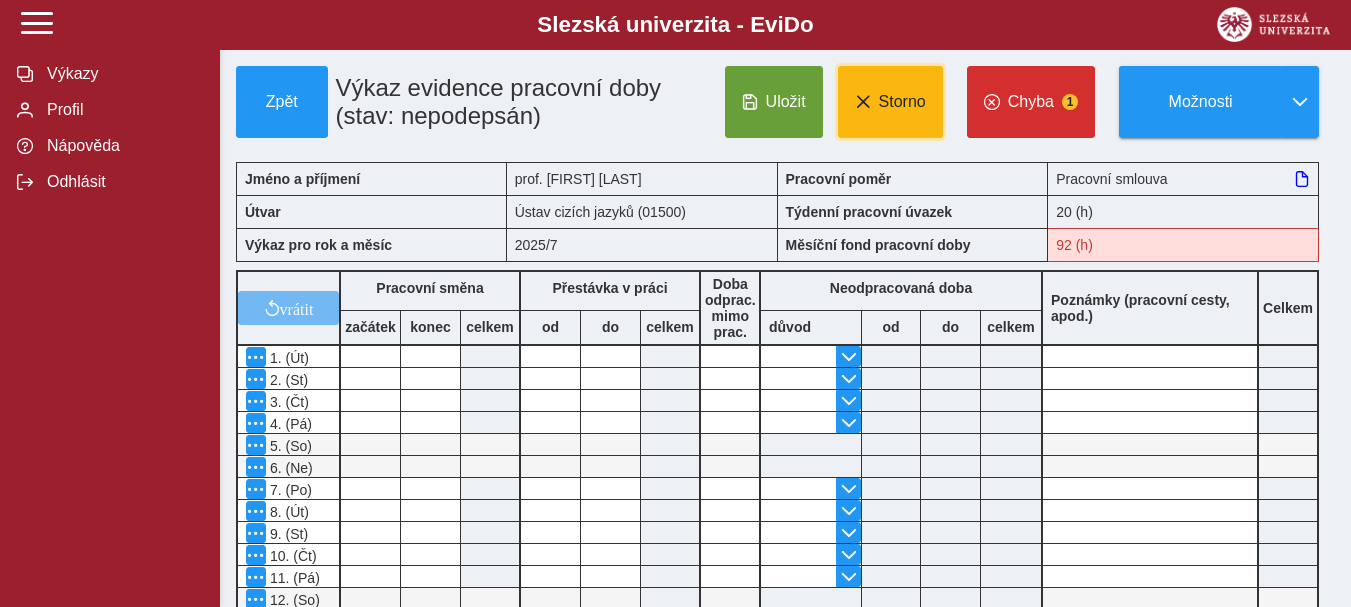 click on "Storno" at bounding box center (902, 102) 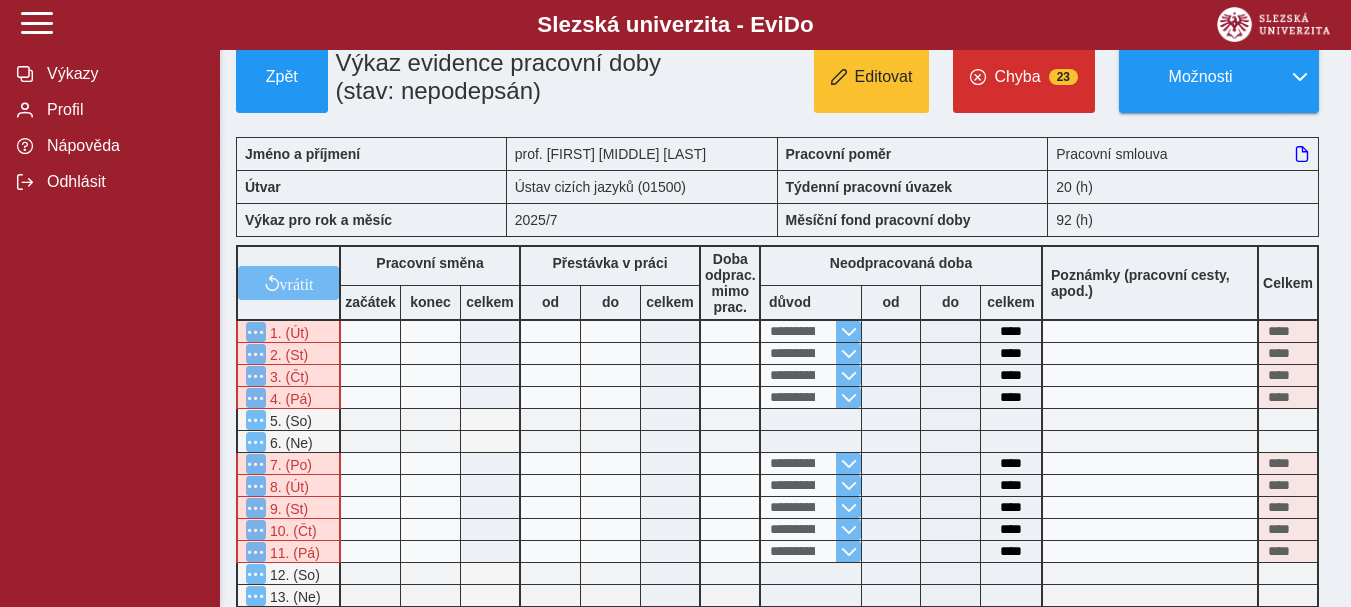 scroll, scrollTop: 0, scrollLeft: 0, axis: both 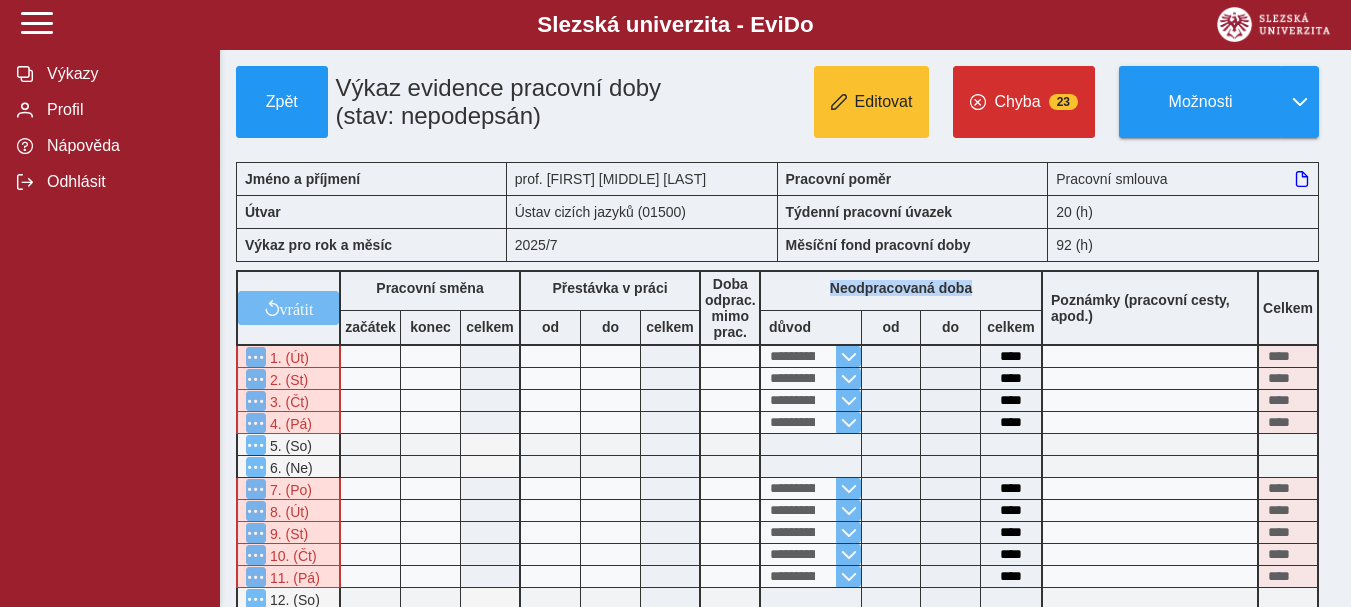 drag, startPoint x: 832, startPoint y: 308, endPoint x: 995, endPoint y: 311, distance: 163.0276 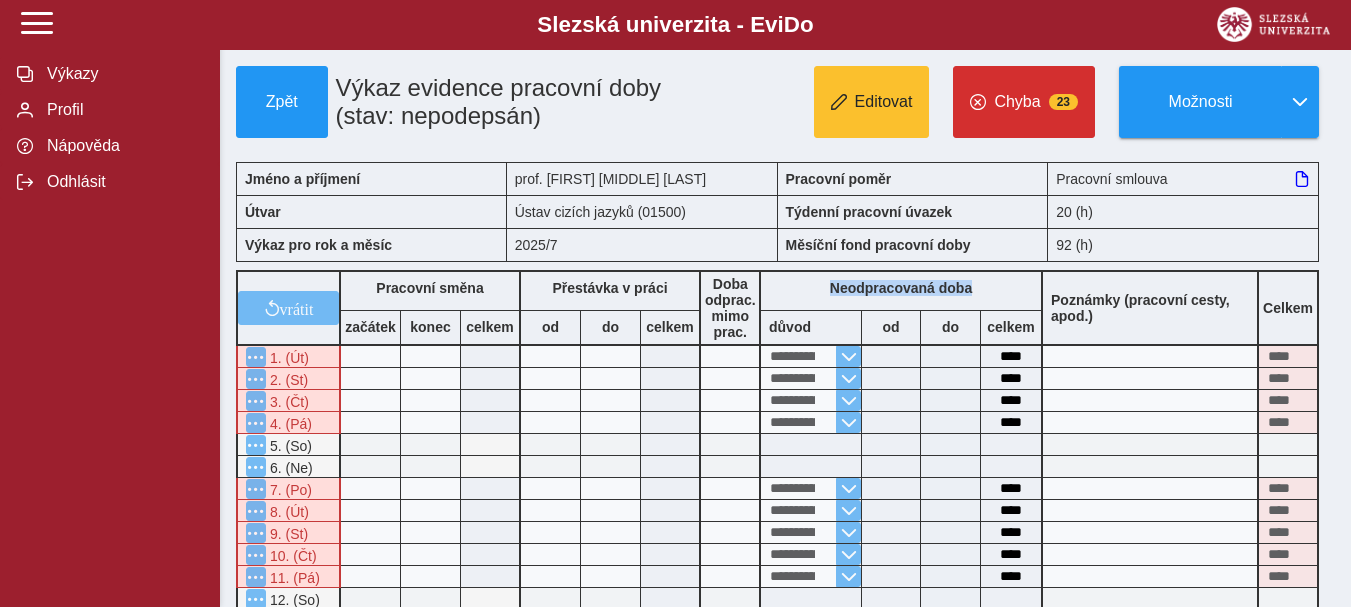 copy on "Neodpracovaná doba" 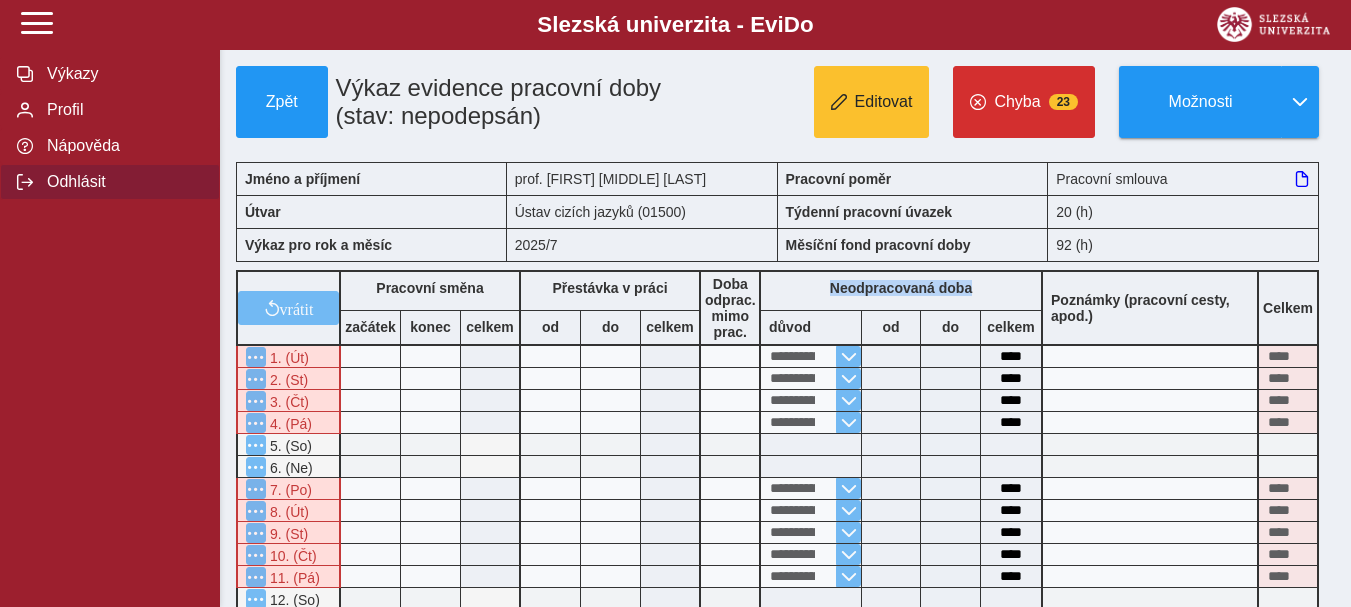 click on "Odhlásit" at bounding box center [122, 182] 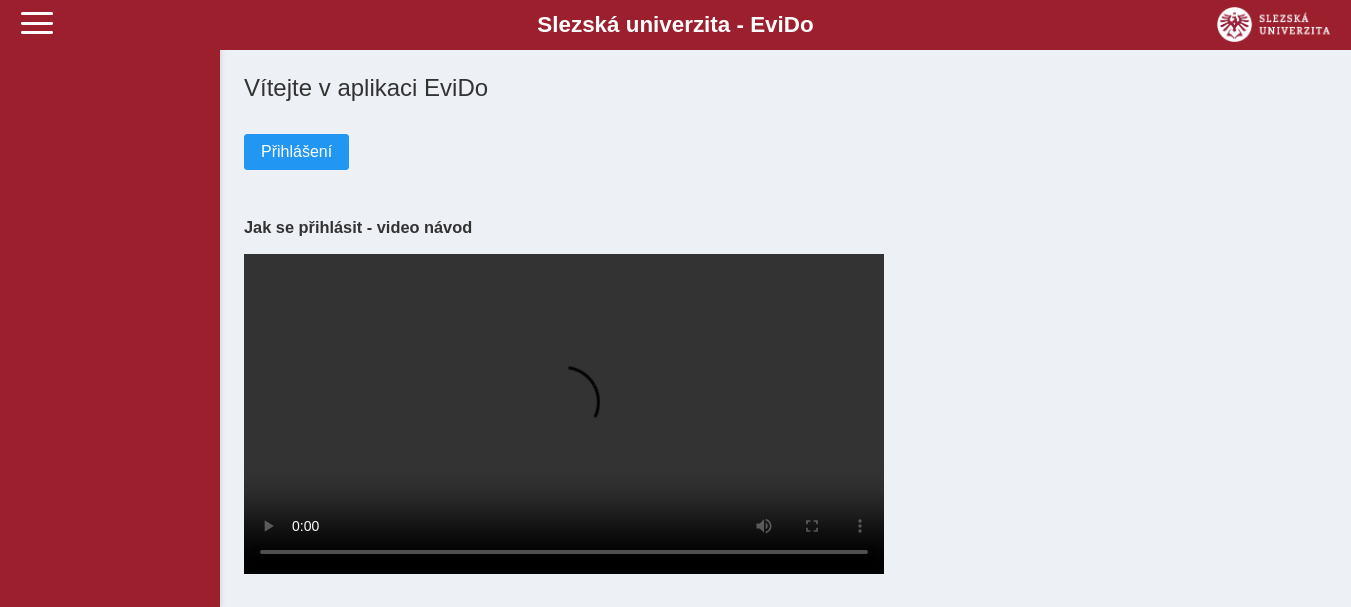 scroll, scrollTop: 0, scrollLeft: 0, axis: both 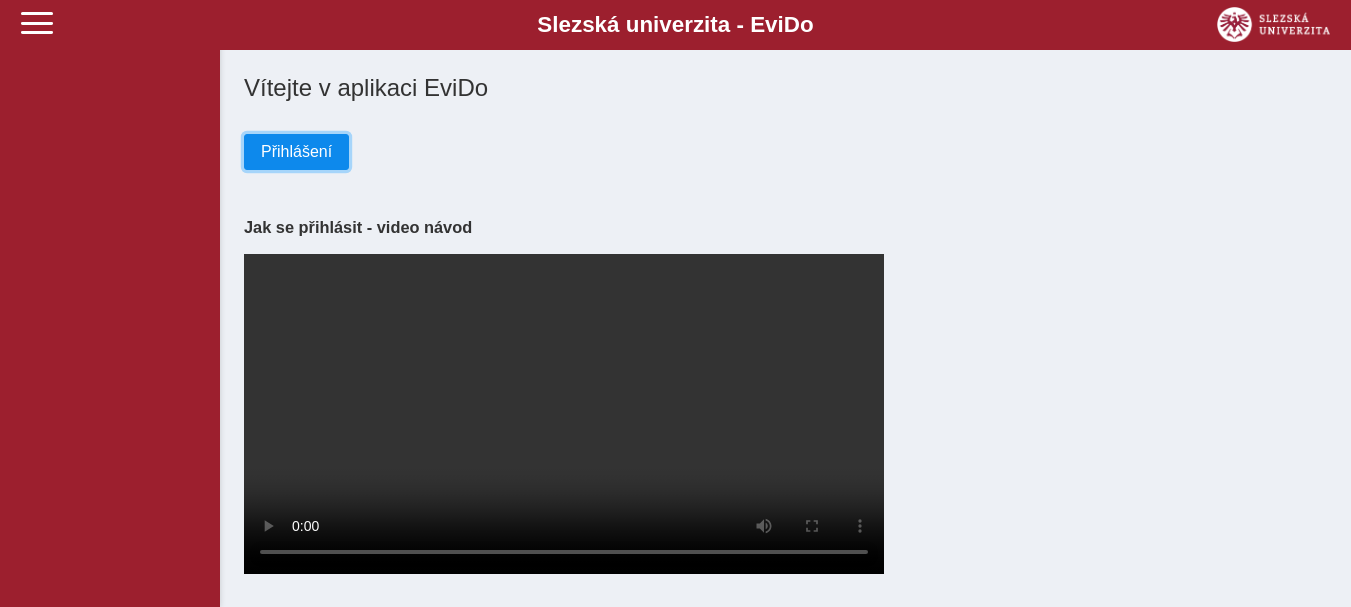 click on "Přihlášení" at bounding box center [296, 152] 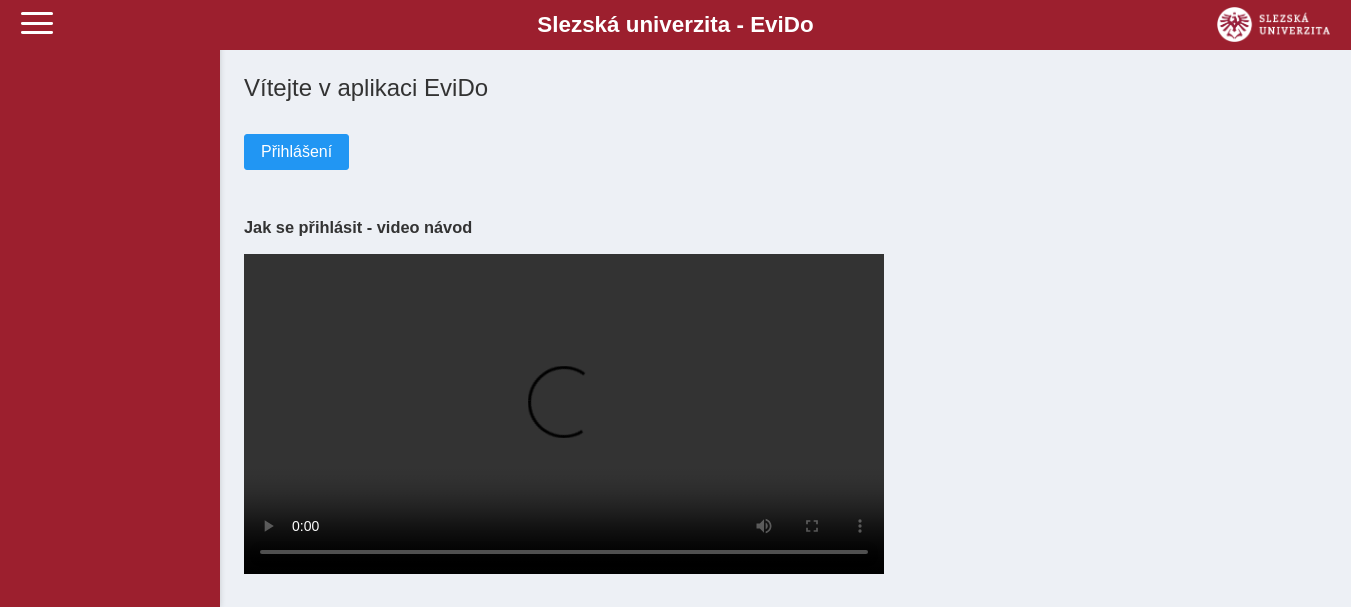 scroll, scrollTop: 0, scrollLeft: 0, axis: both 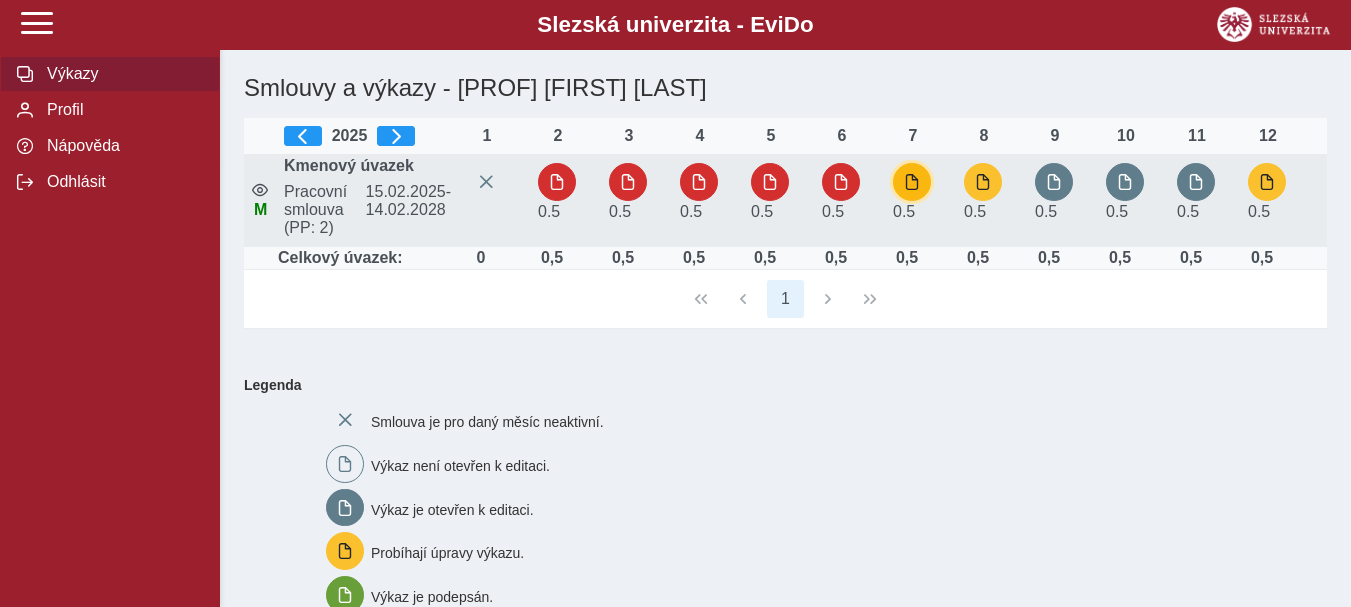 click at bounding box center (912, 182) 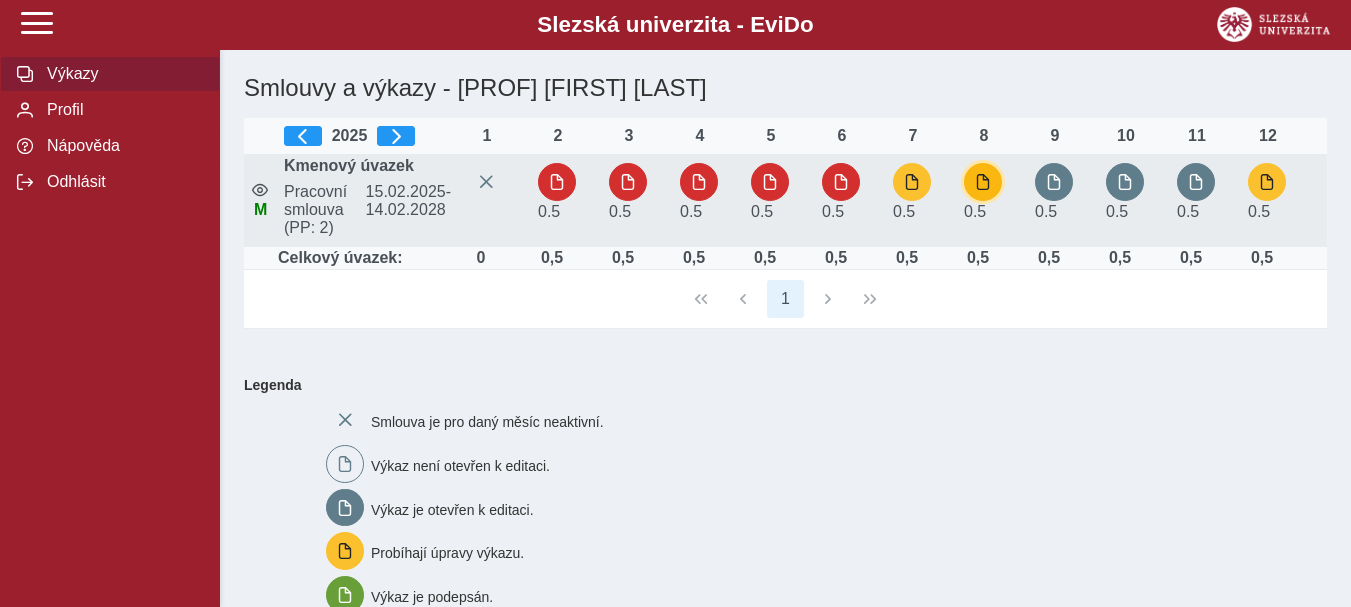 click at bounding box center [983, 182] 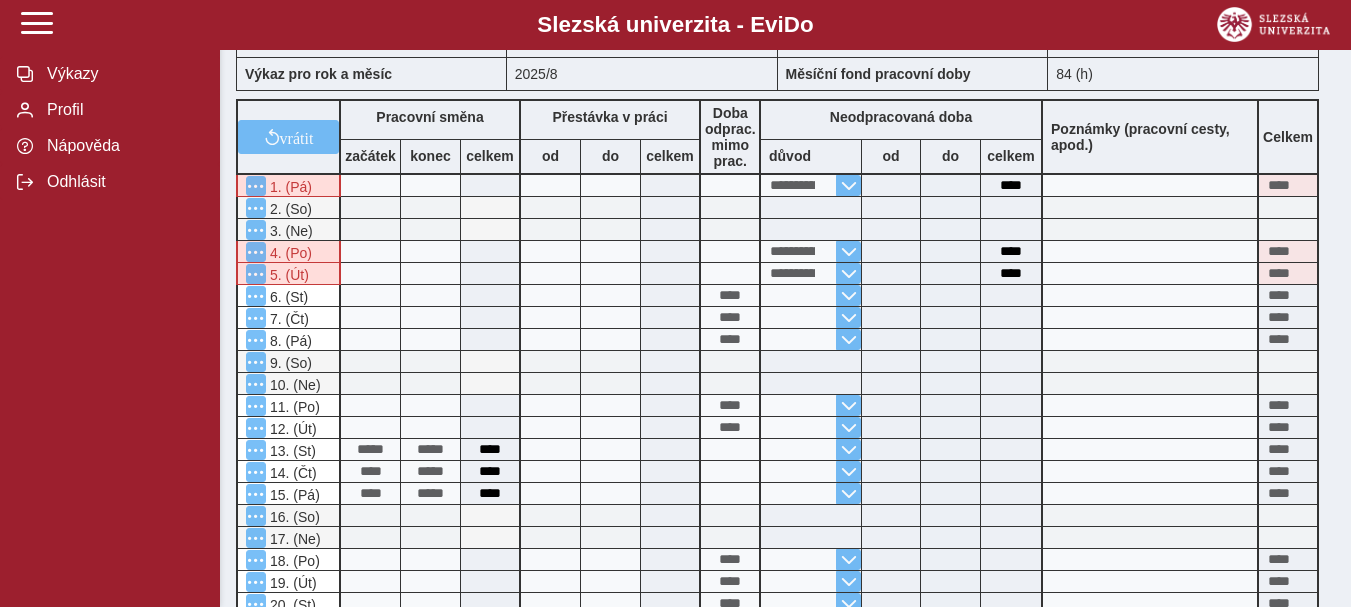 scroll, scrollTop: 0, scrollLeft: 0, axis: both 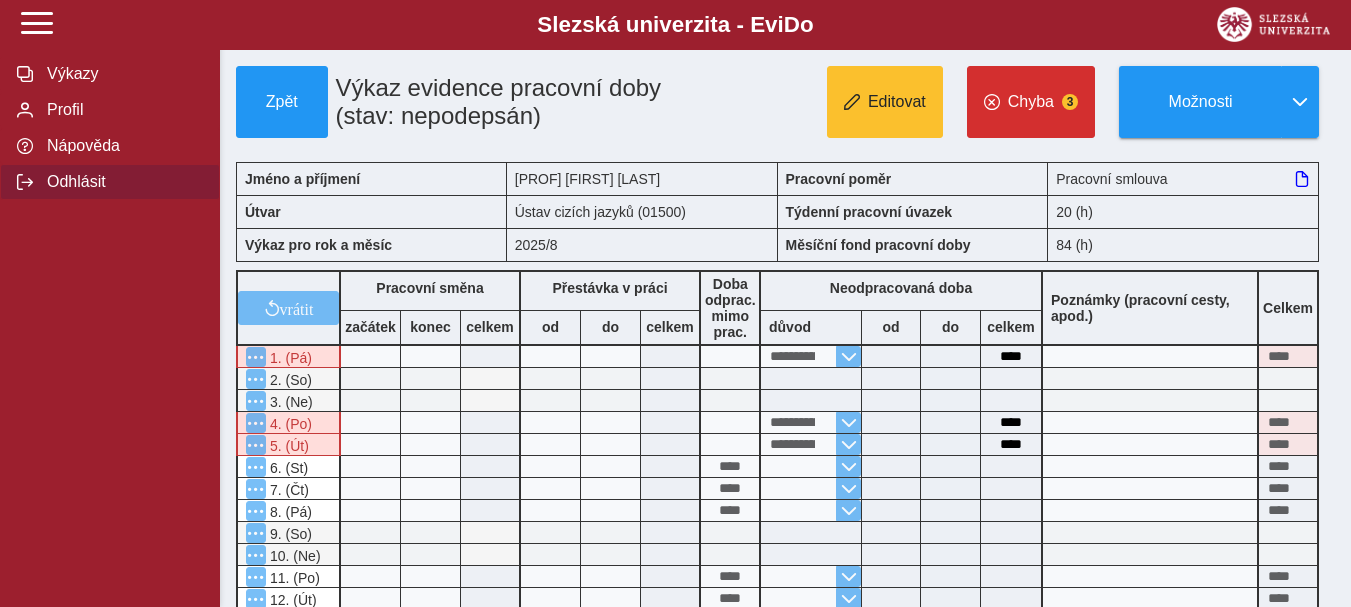 click on "Odhlásit" at bounding box center (122, 182) 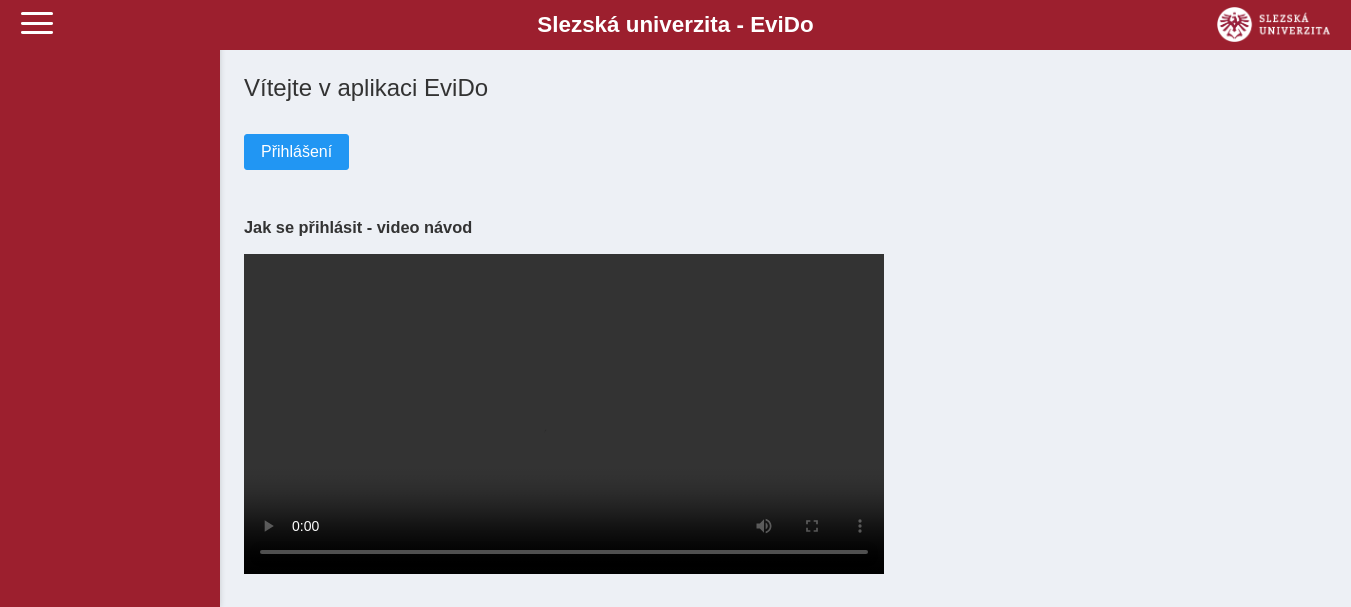 scroll, scrollTop: 0, scrollLeft: 0, axis: both 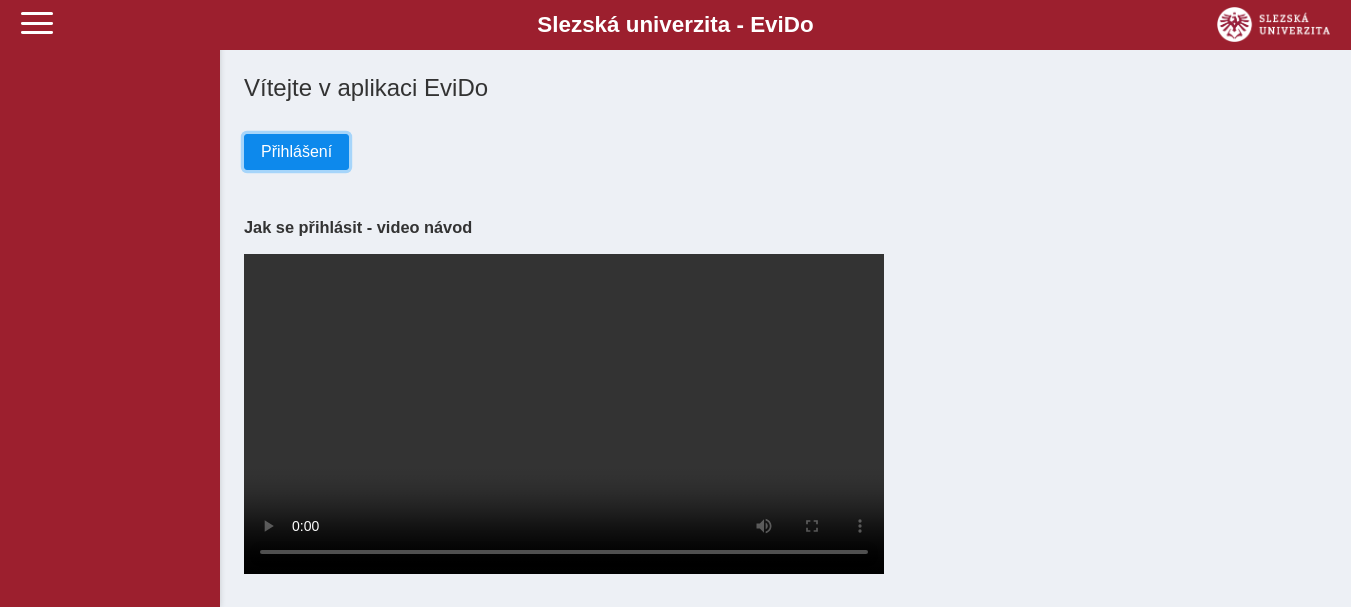 click on "Přihlášení" at bounding box center (296, 152) 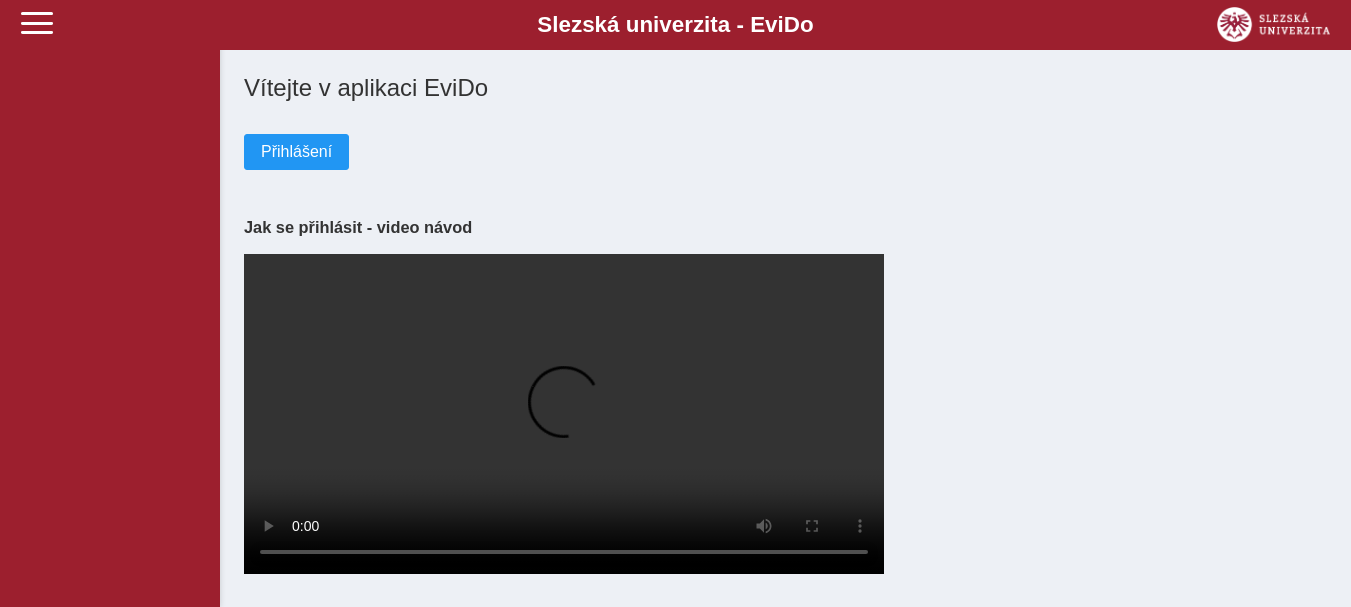 scroll, scrollTop: 0, scrollLeft: 0, axis: both 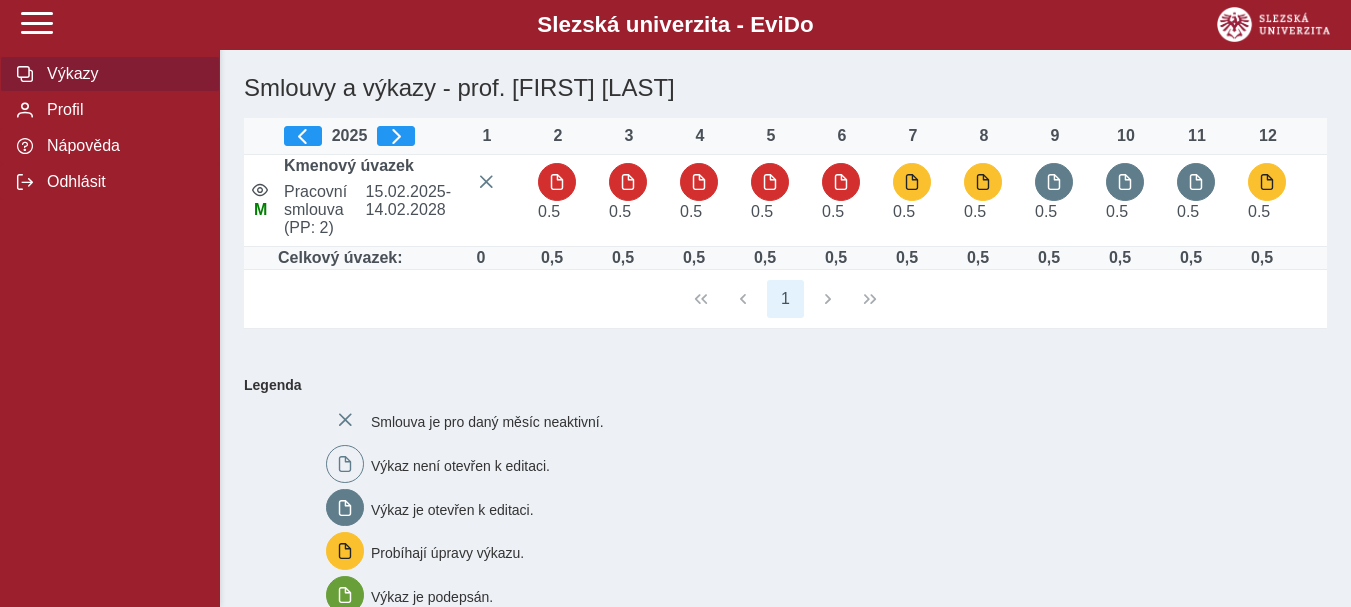 click on "Výkazy" at bounding box center [122, 74] 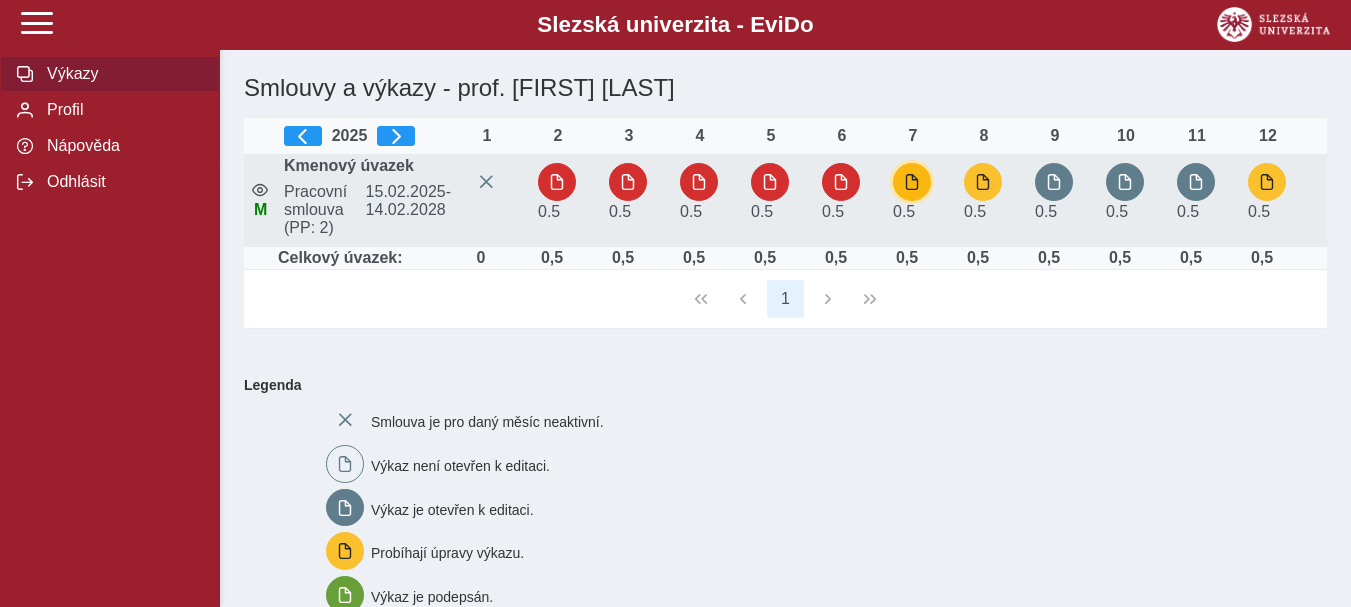 click at bounding box center [912, 182] 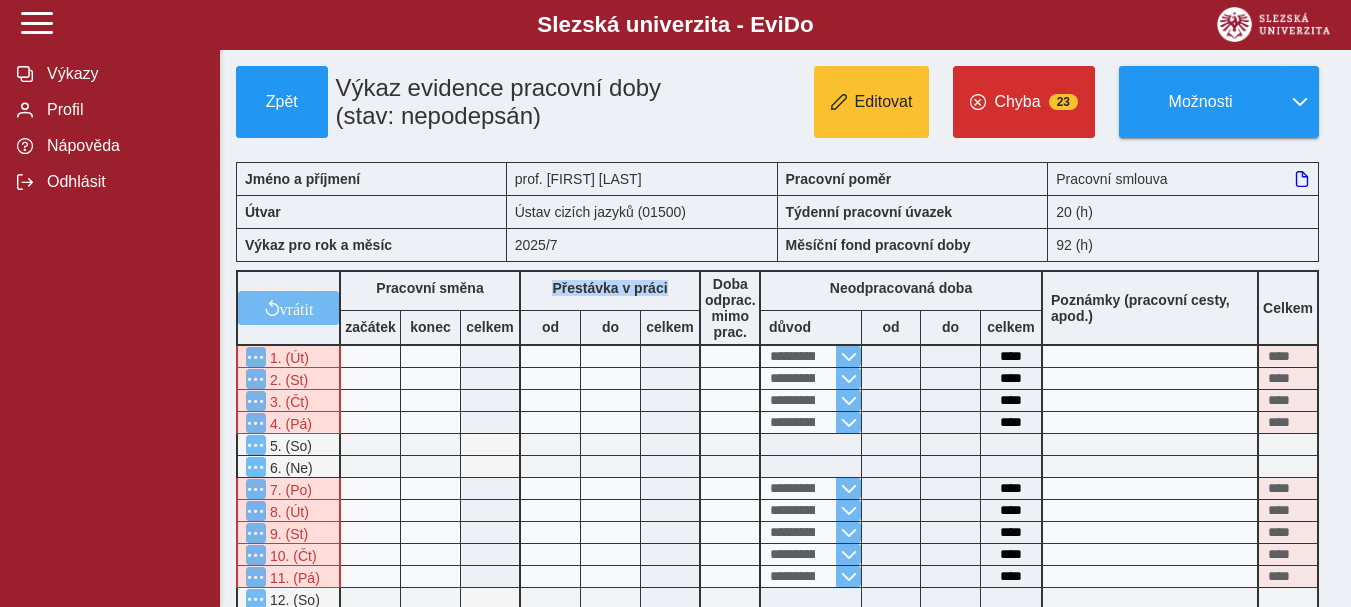 drag, startPoint x: 557, startPoint y: 307, endPoint x: 670, endPoint y: 312, distance: 113.110565 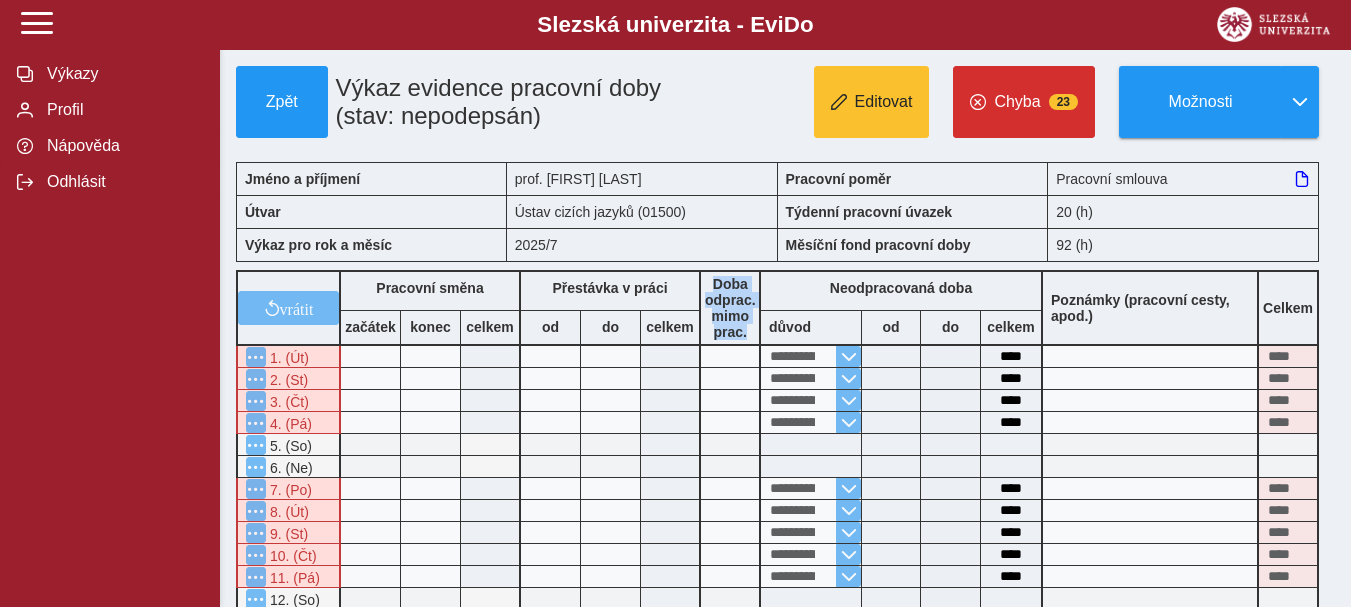 drag, startPoint x: 713, startPoint y: 304, endPoint x: 751, endPoint y: 364, distance: 71.021126 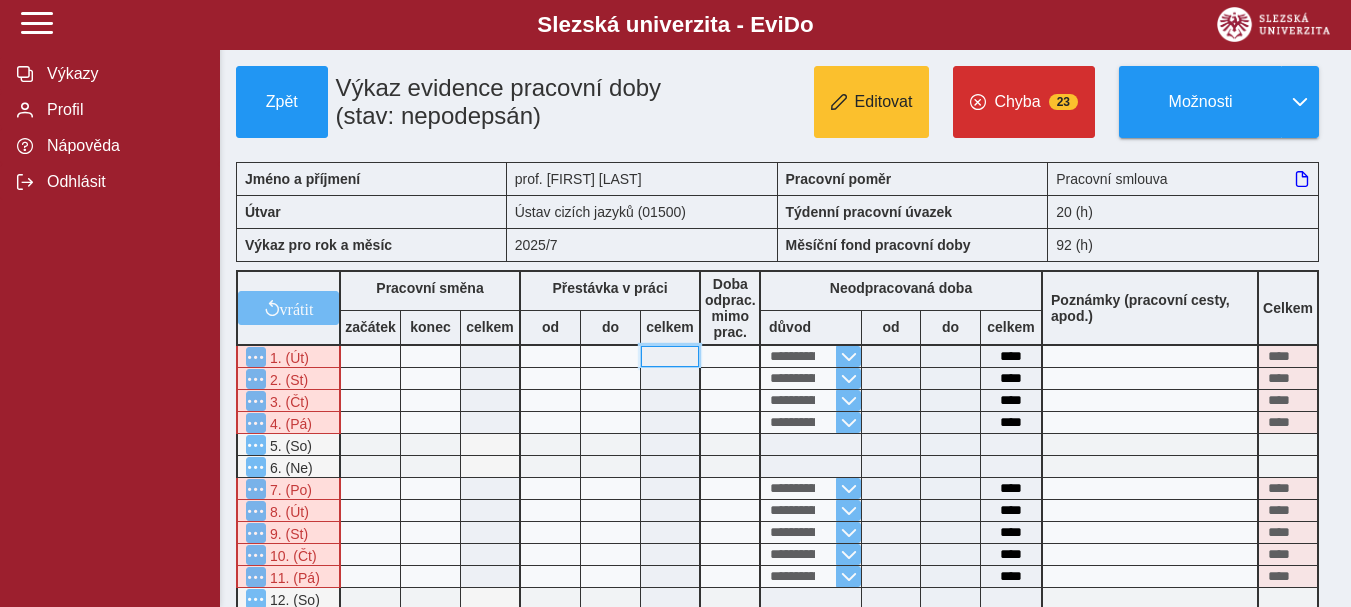 click at bounding box center [670, 356] 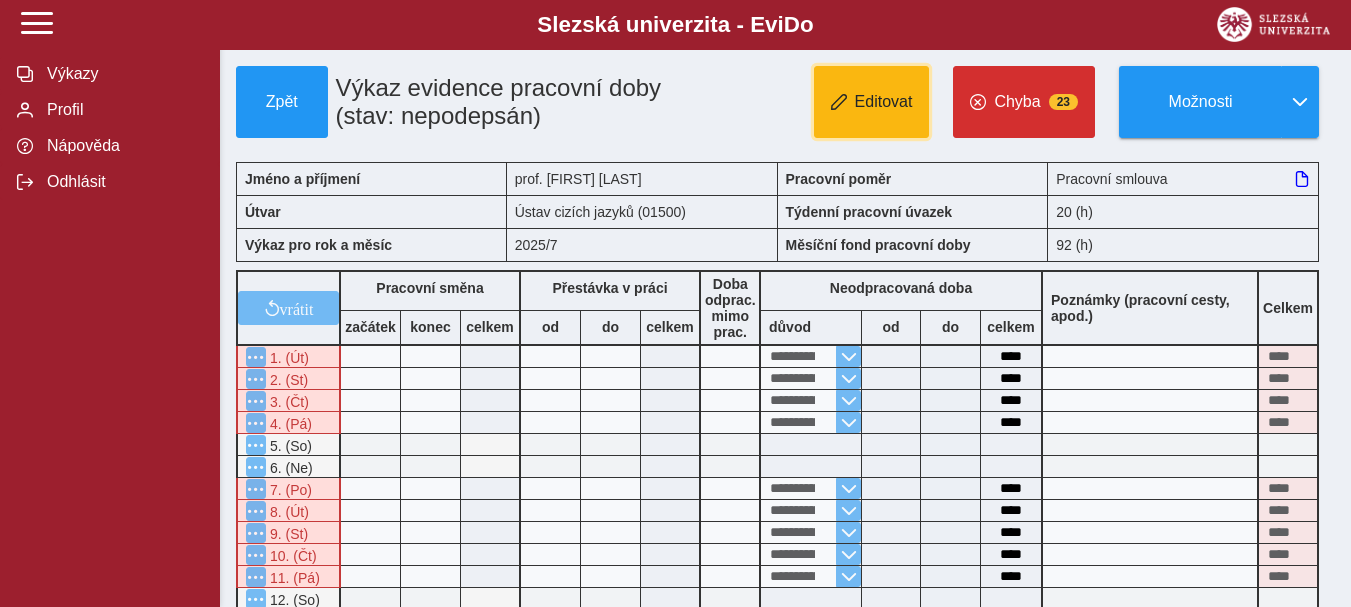click on "Editovat" at bounding box center [884, 102] 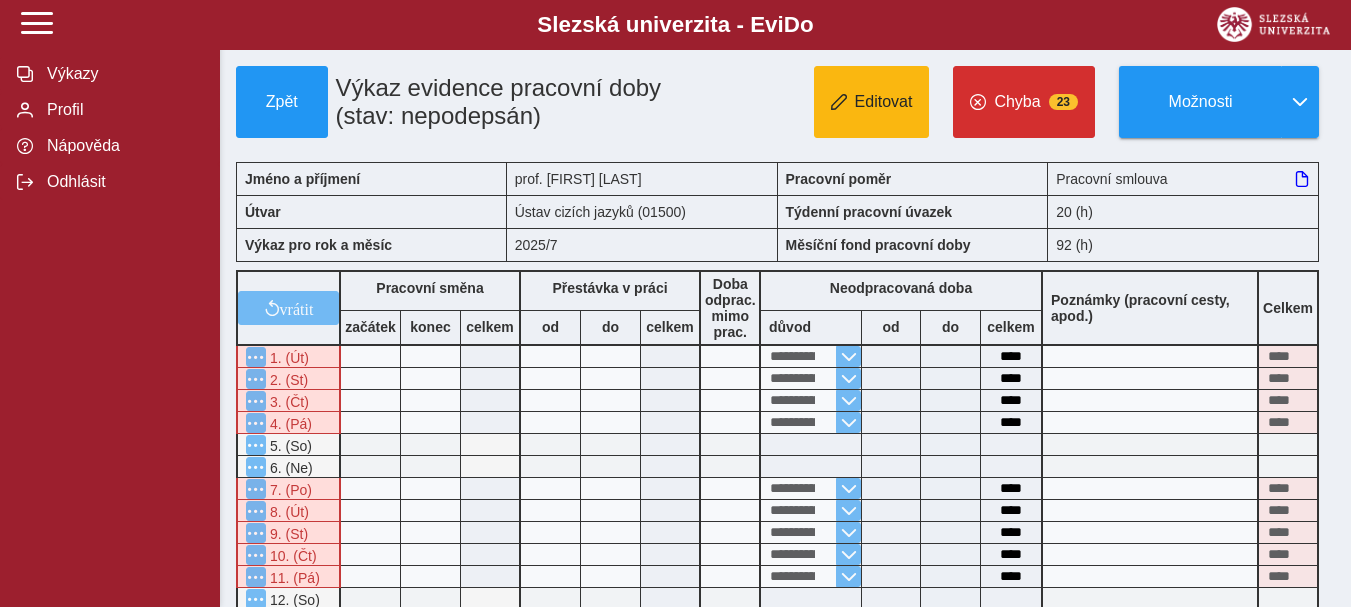 type 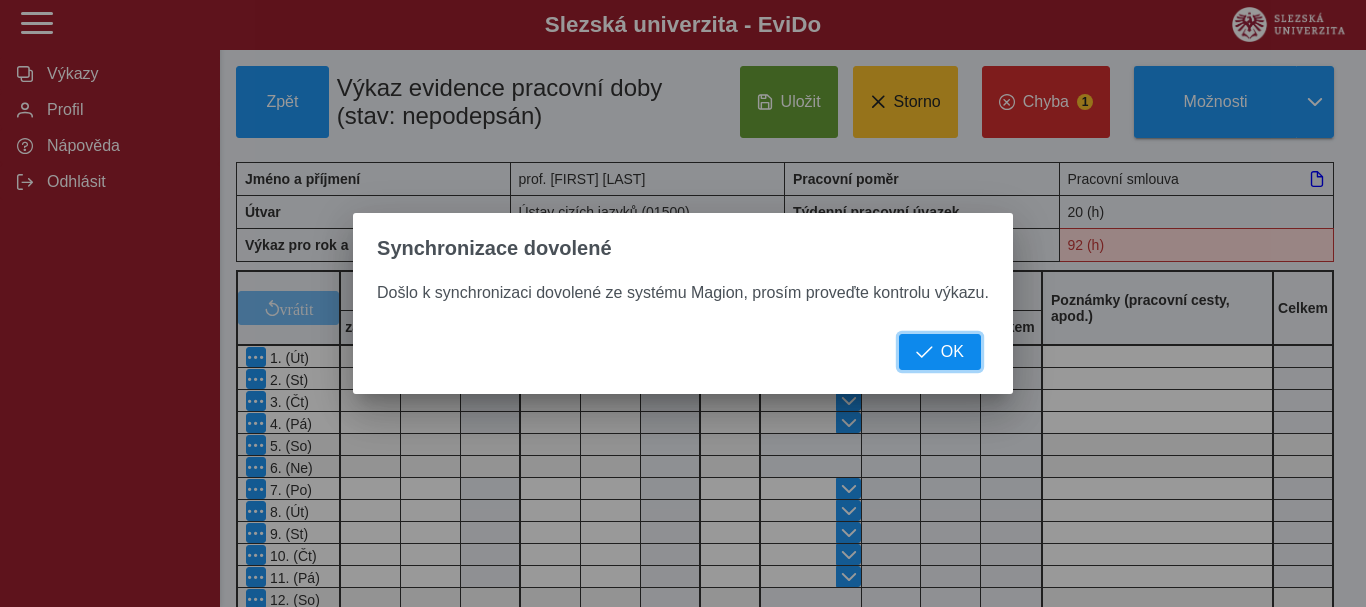 click on "OK" at bounding box center [952, 352] 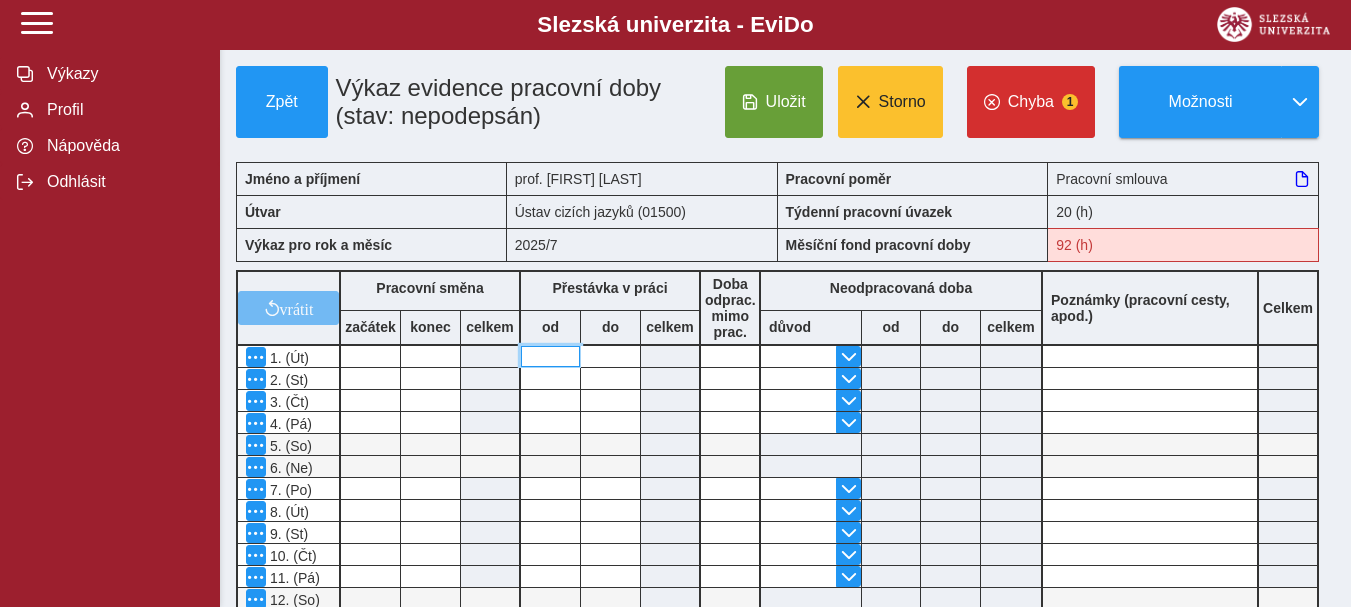 click at bounding box center (550, 356) 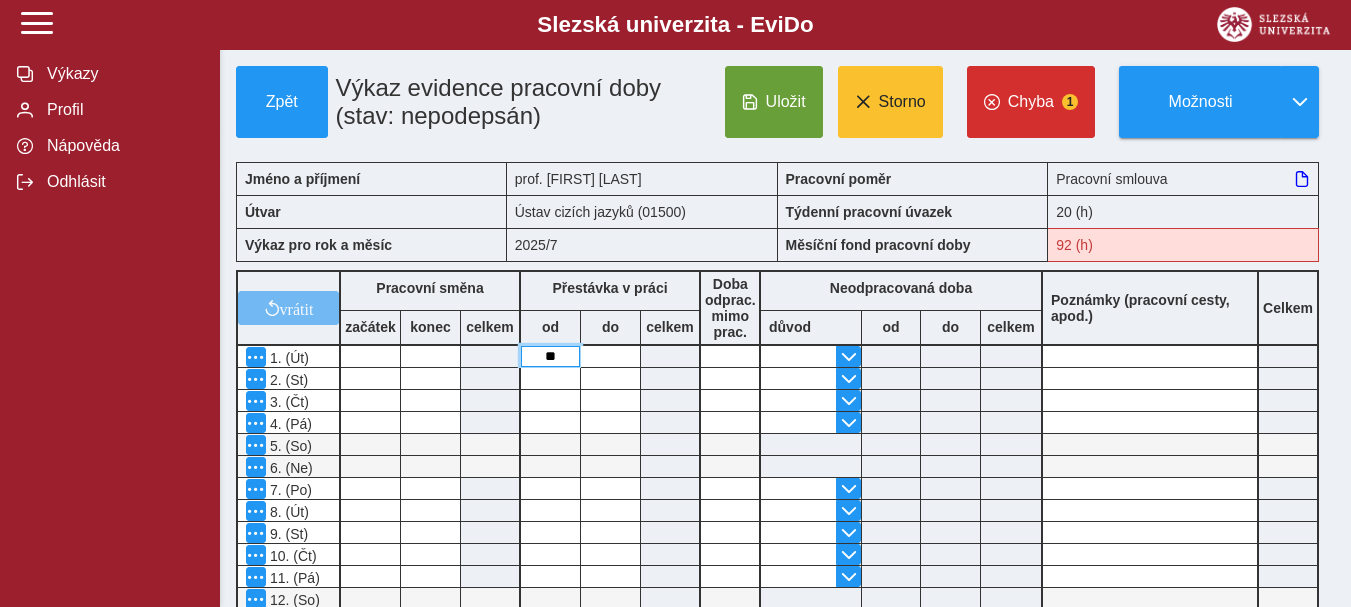type on "*" 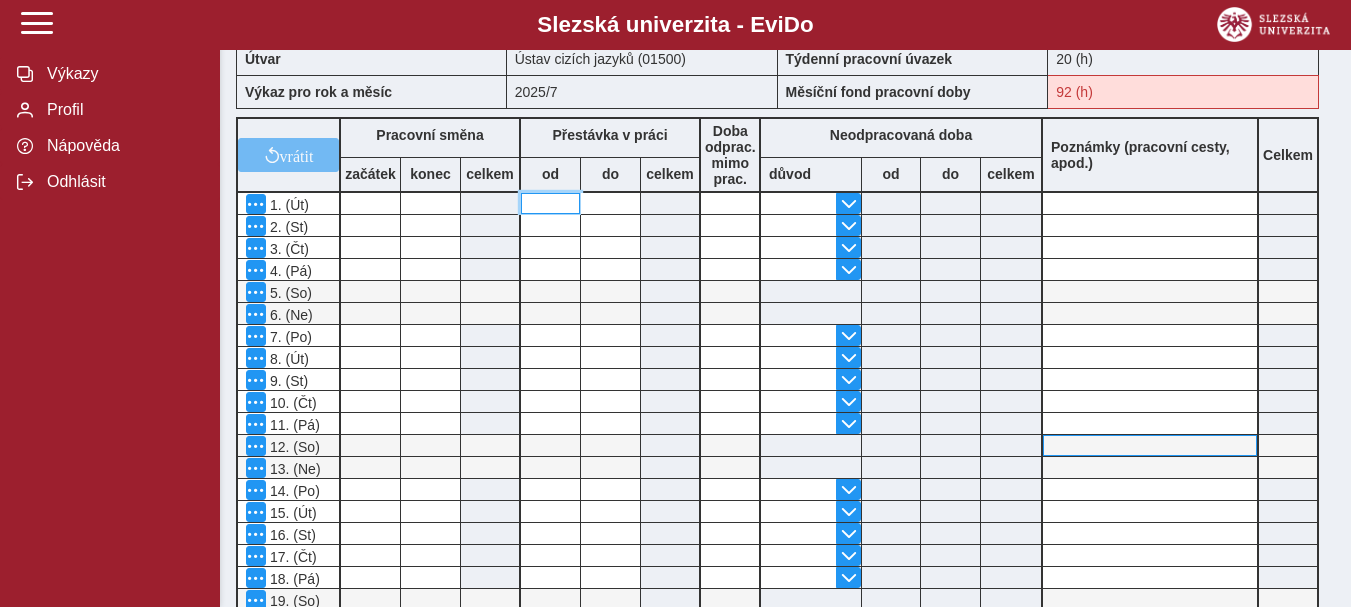 scroll, scrollTop: 0, scrollLeft: 0, axis: both 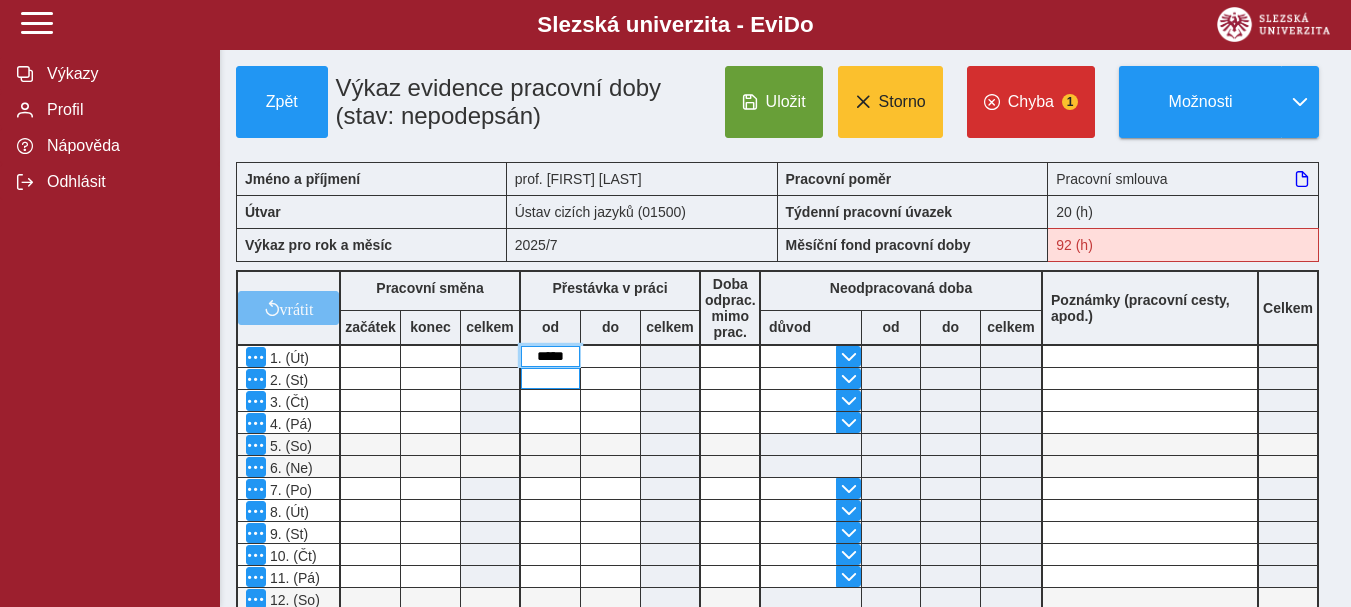 type on "*****" 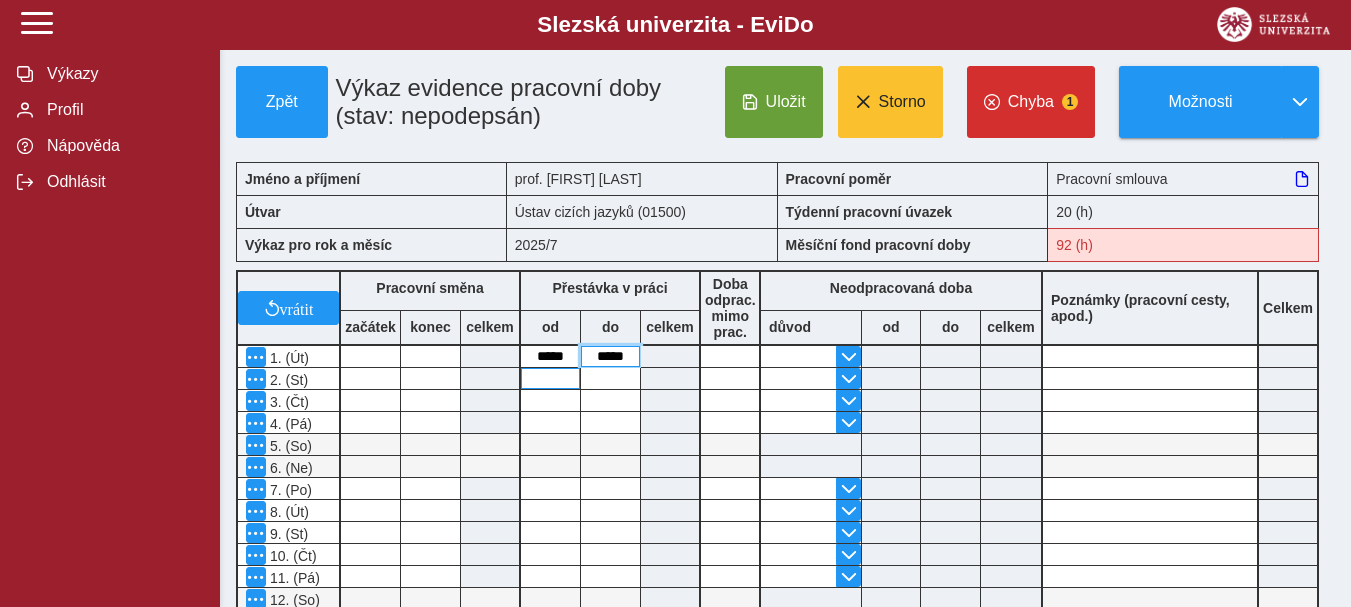 type on "*****" 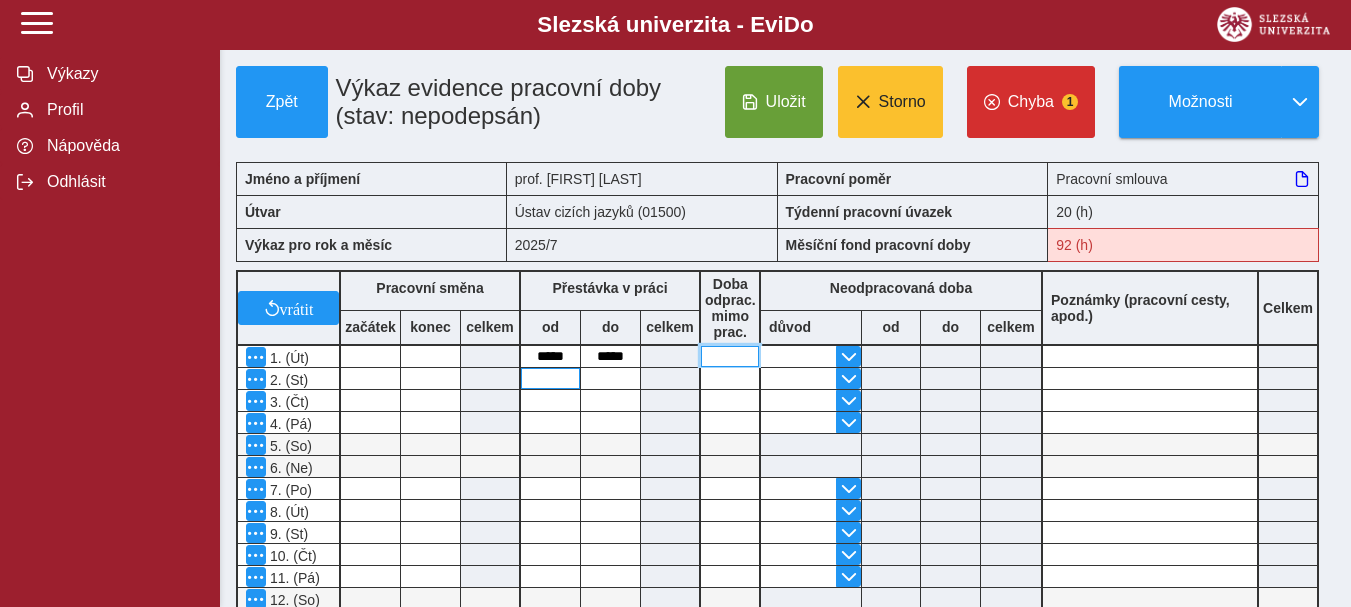 type on "****" 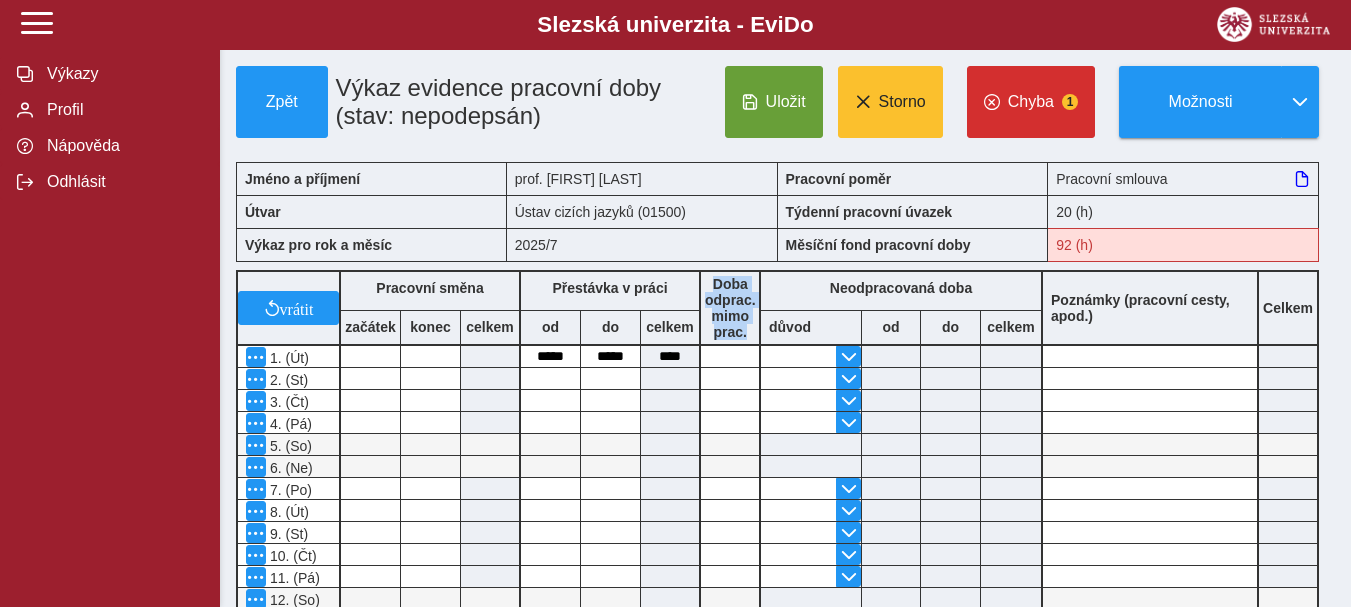 drag, startPoint x: 714, startPoint y: 303, endPoint x: 746, endPoint y: 363, distance: 68 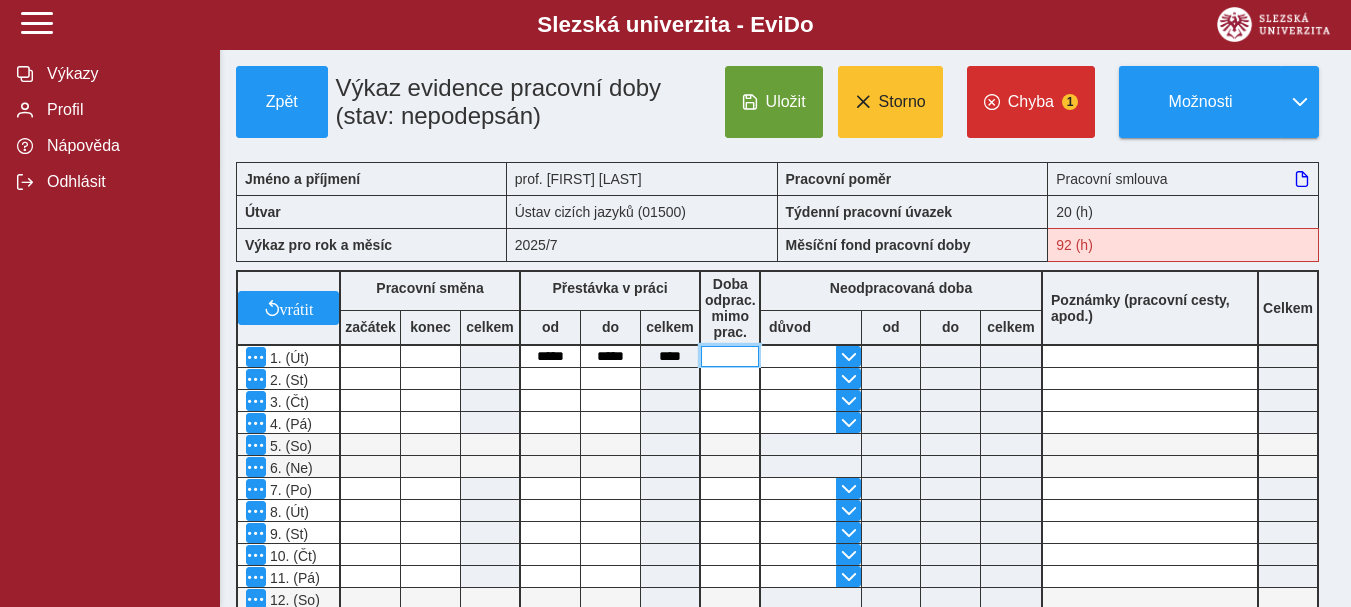 click at bounding box center [730, 356] 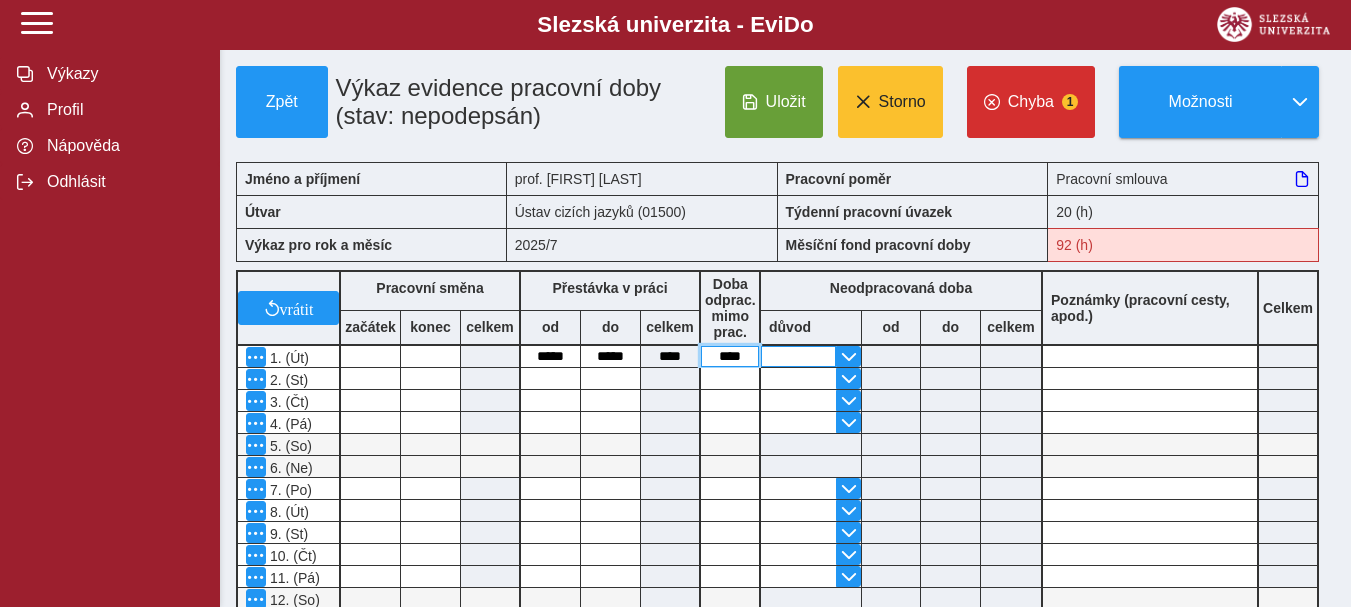 type on "****" 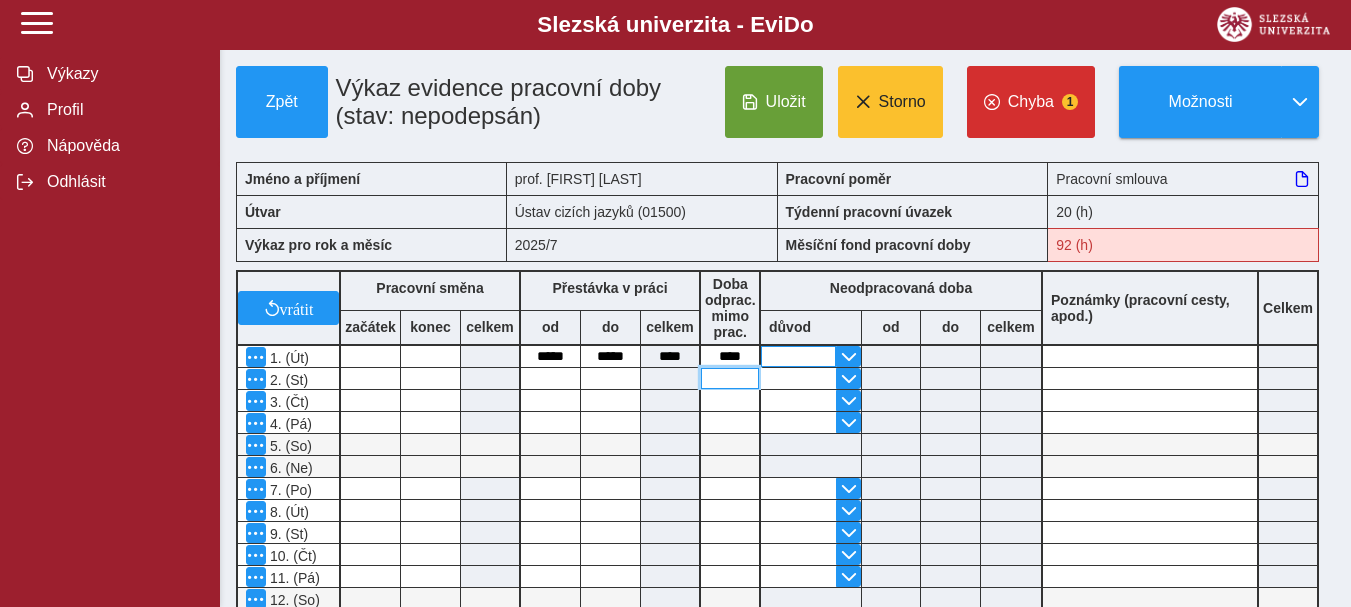 type on "****" 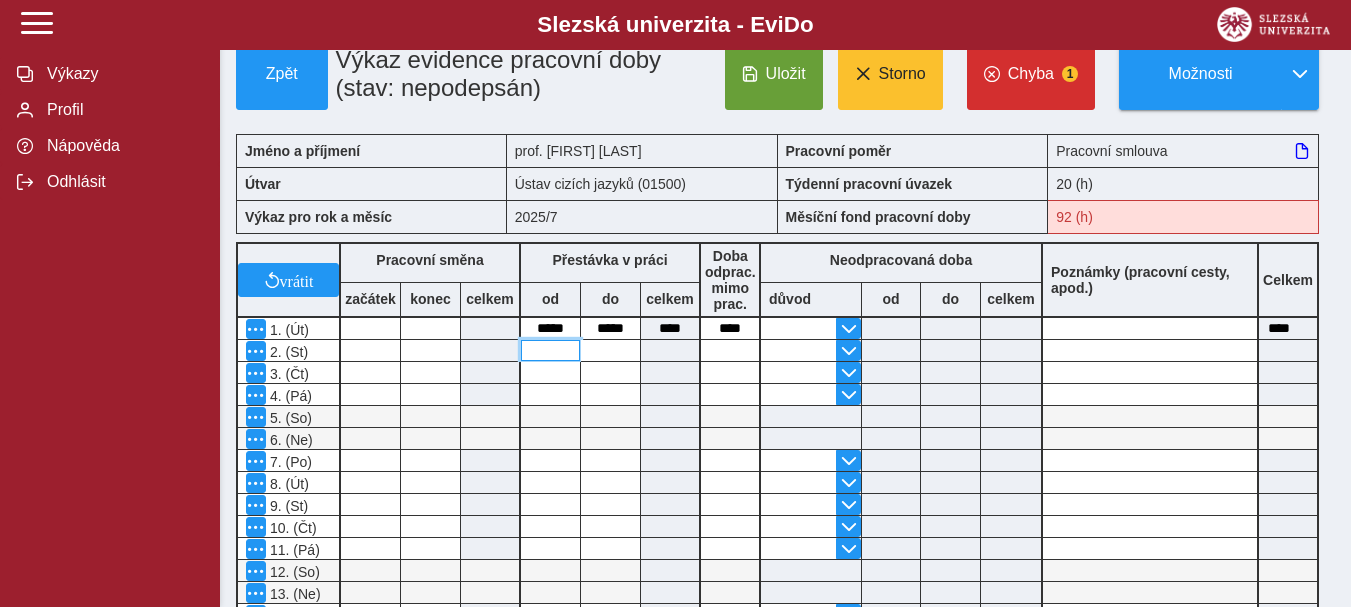 scroll, scrollTop: 0, scrollLeft: 0, axis: both 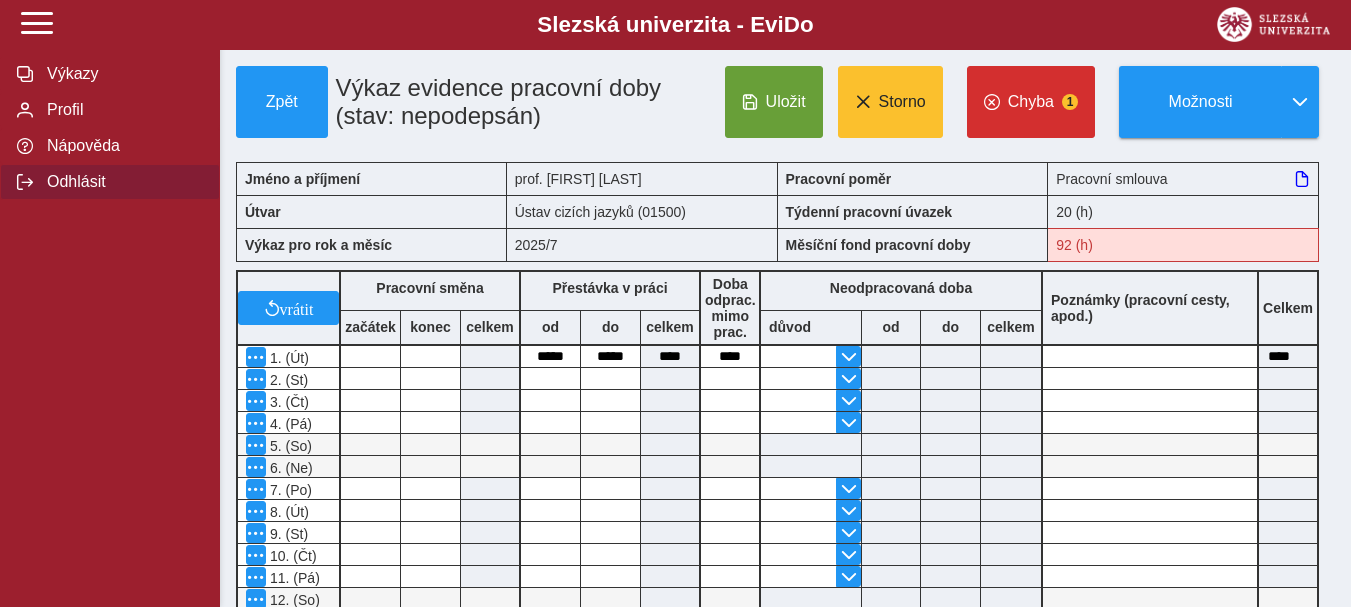 click on "Odhlásit" at bounding box center [122, 182] 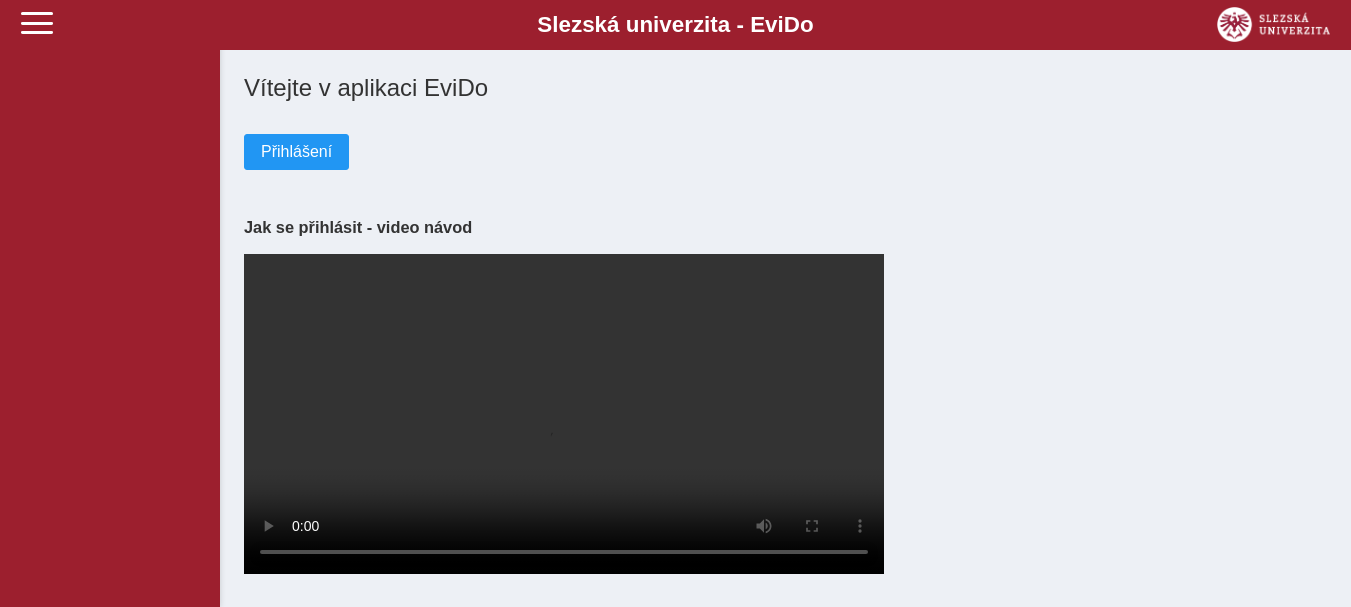 scroll, scrollTop: 0, scrollLeft: 0, axis: both 